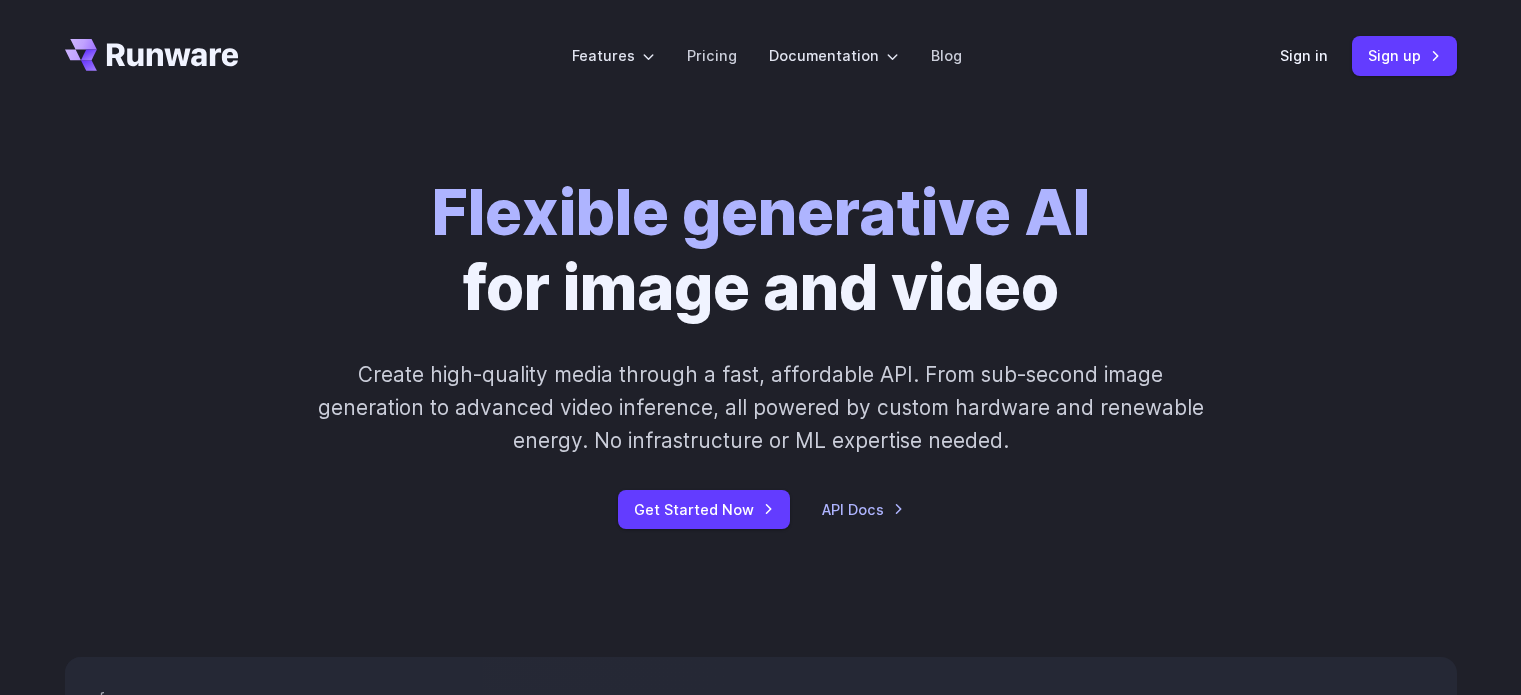 scroll, scrollTop: 0, scrollLeft: 0, axis: both 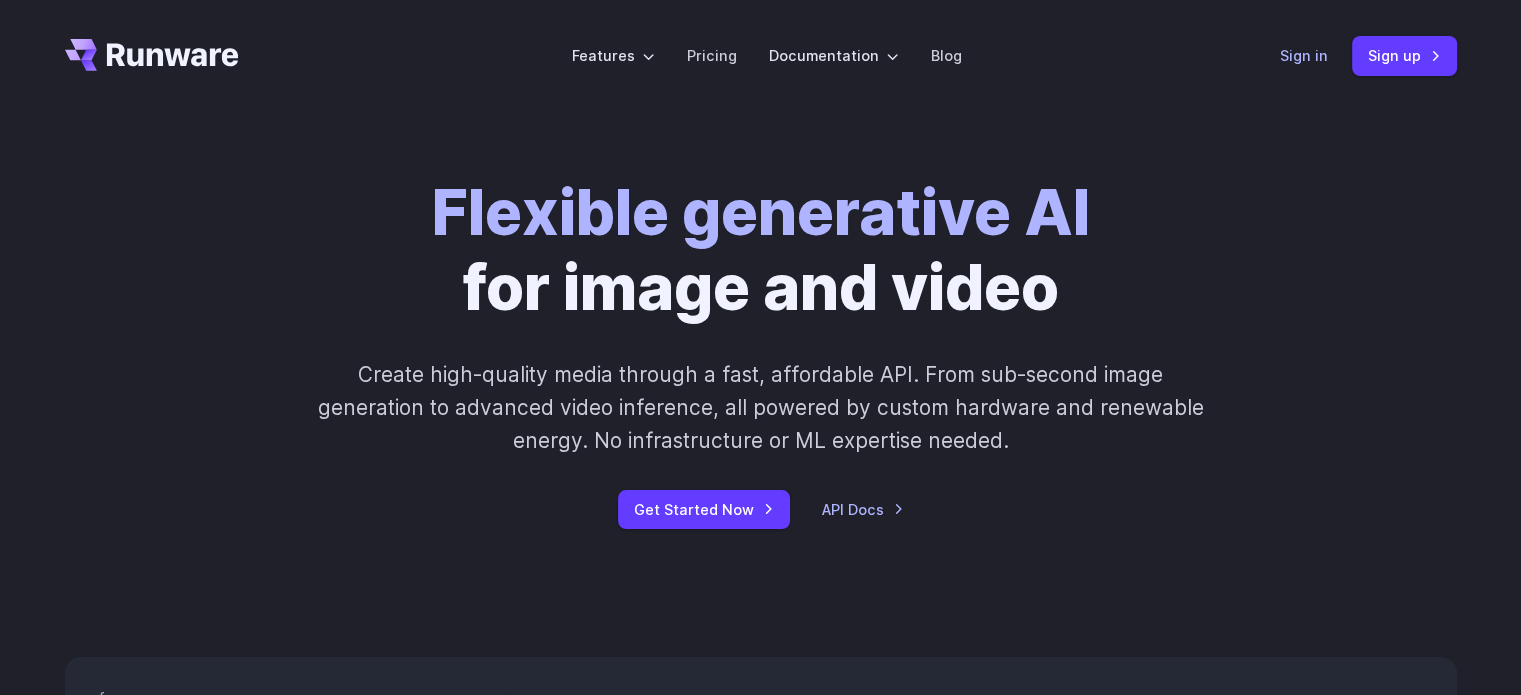click on "Sign in" at bounding box center [1304, 55] 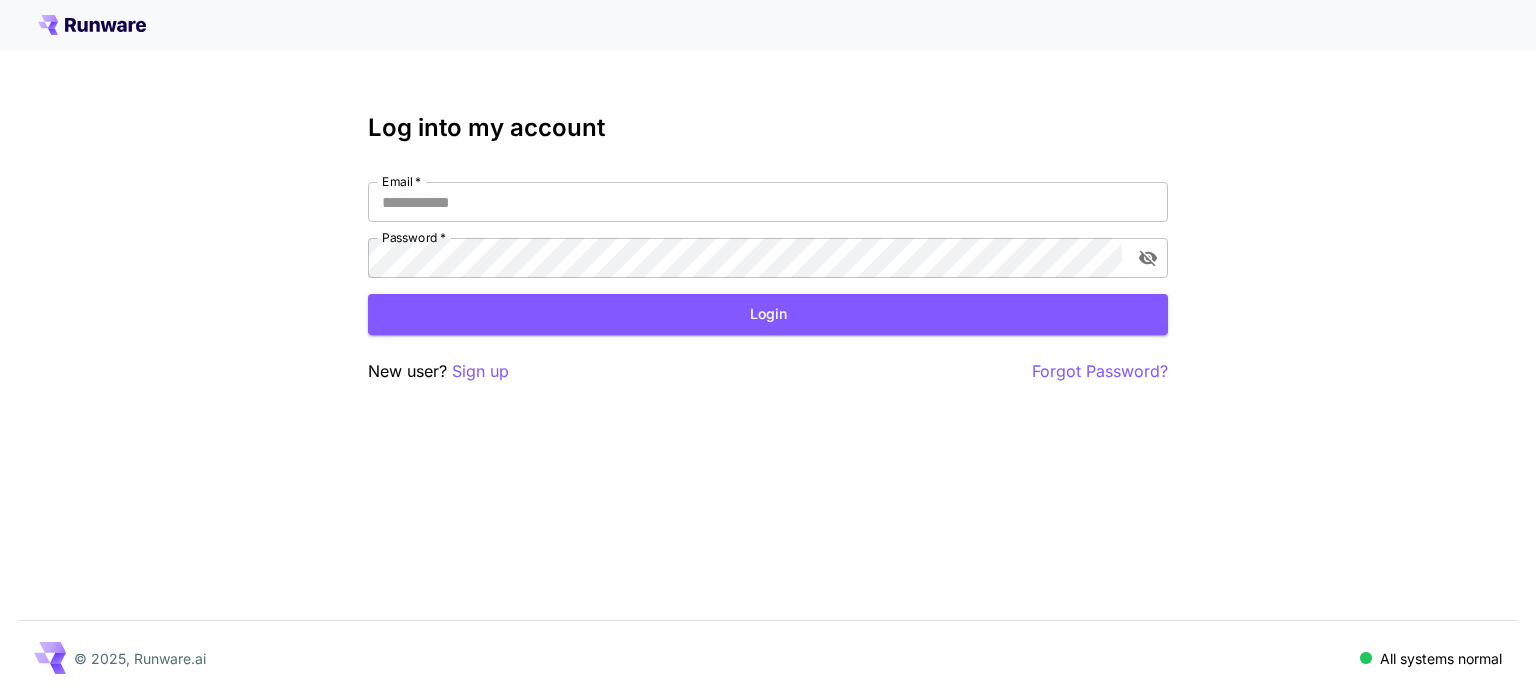 scroll, scrollTop: 0, scrollLeft: 0, axis: both 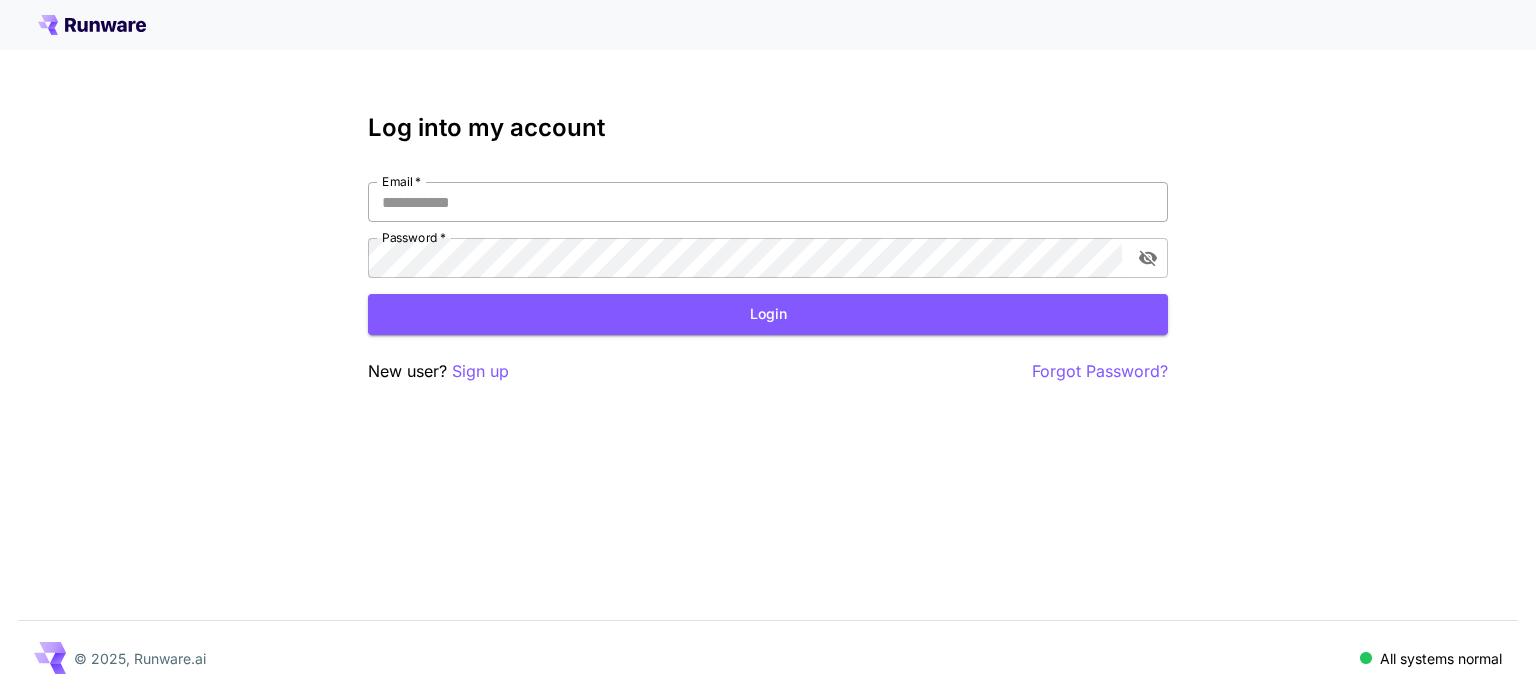 click on "Email   *" at bounding box center [768, 202] 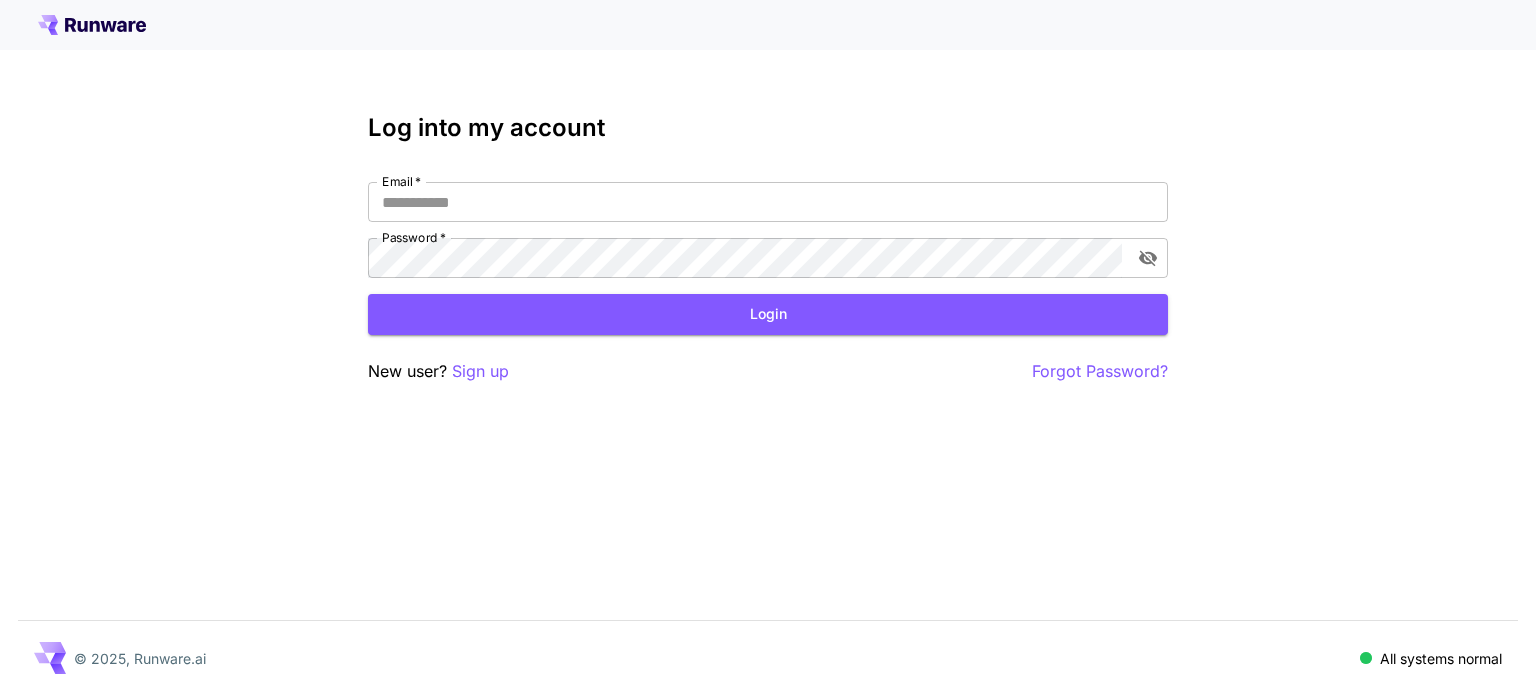 type on "**********" 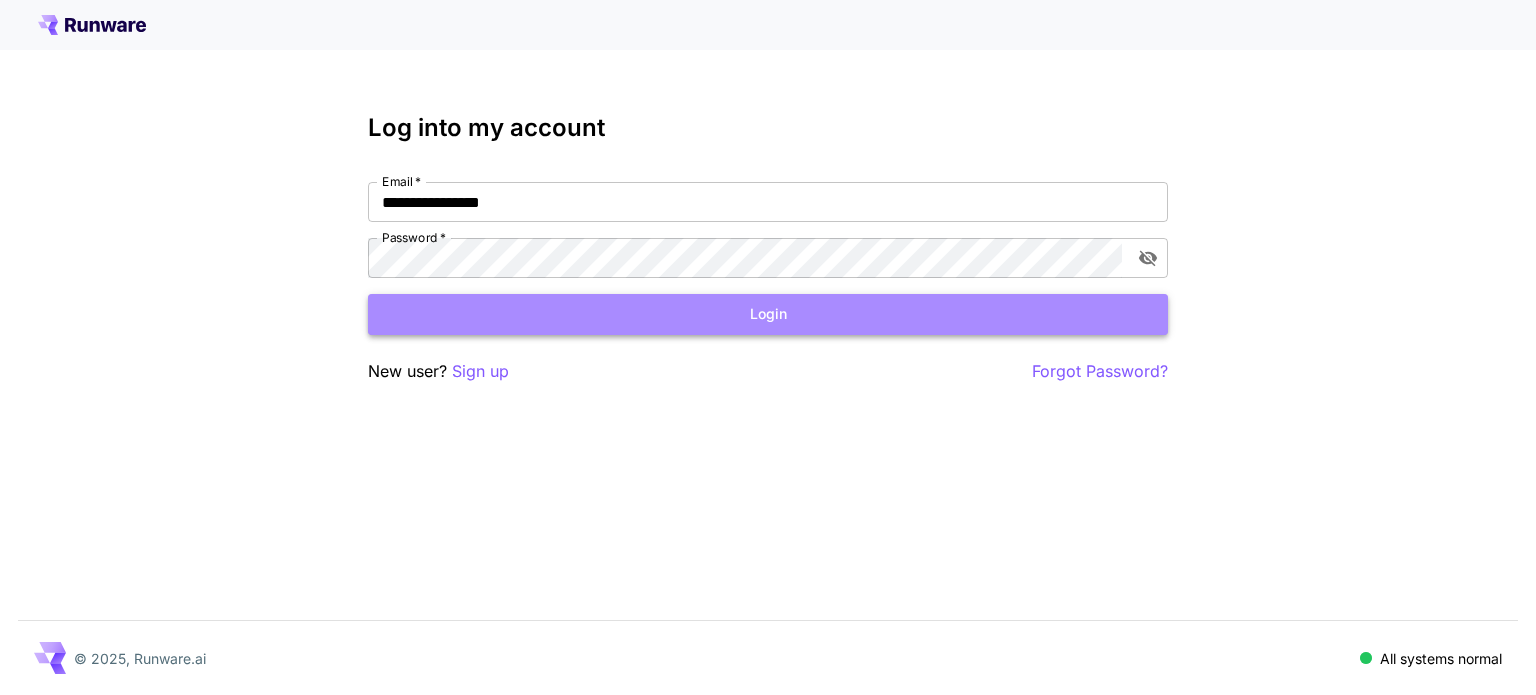 click on "Login" at bounding box center (768, 314) 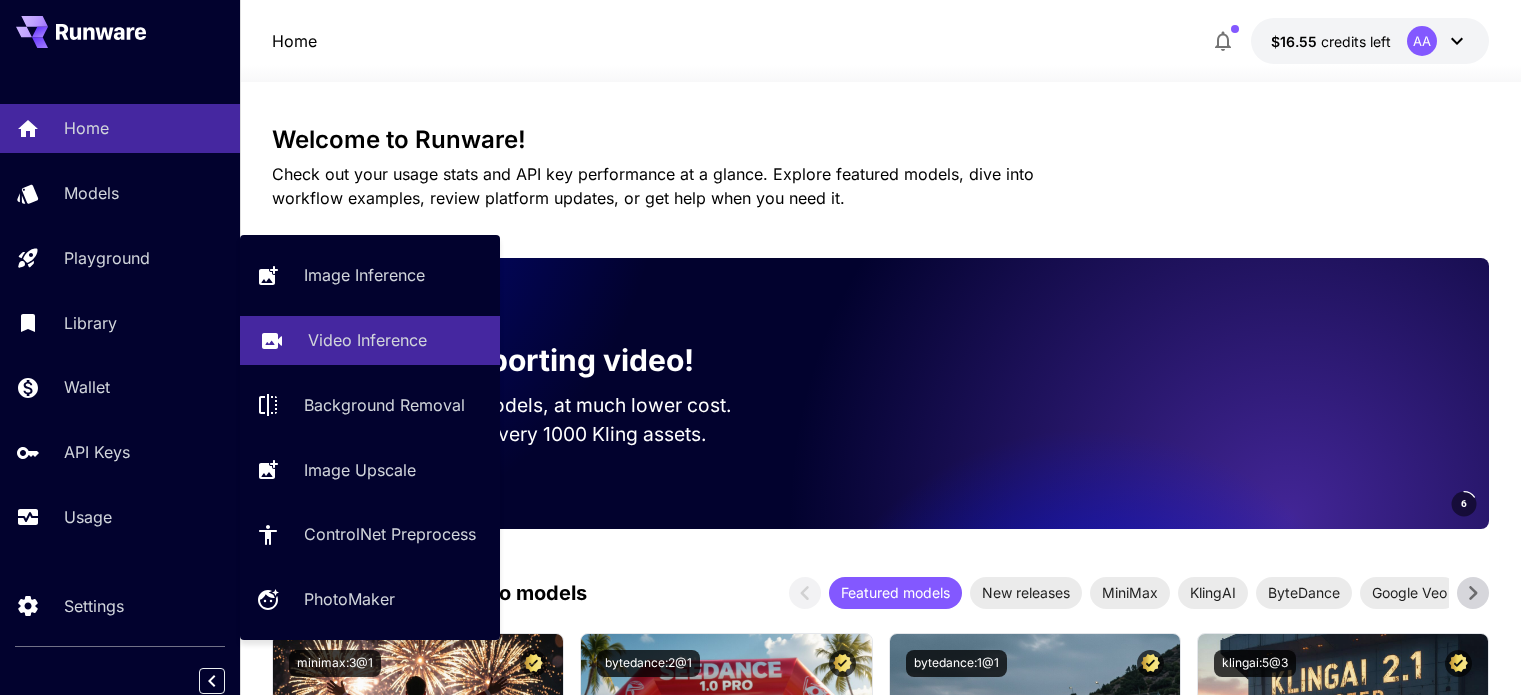 click on "Video Inference" at bounding box center [367, 340] 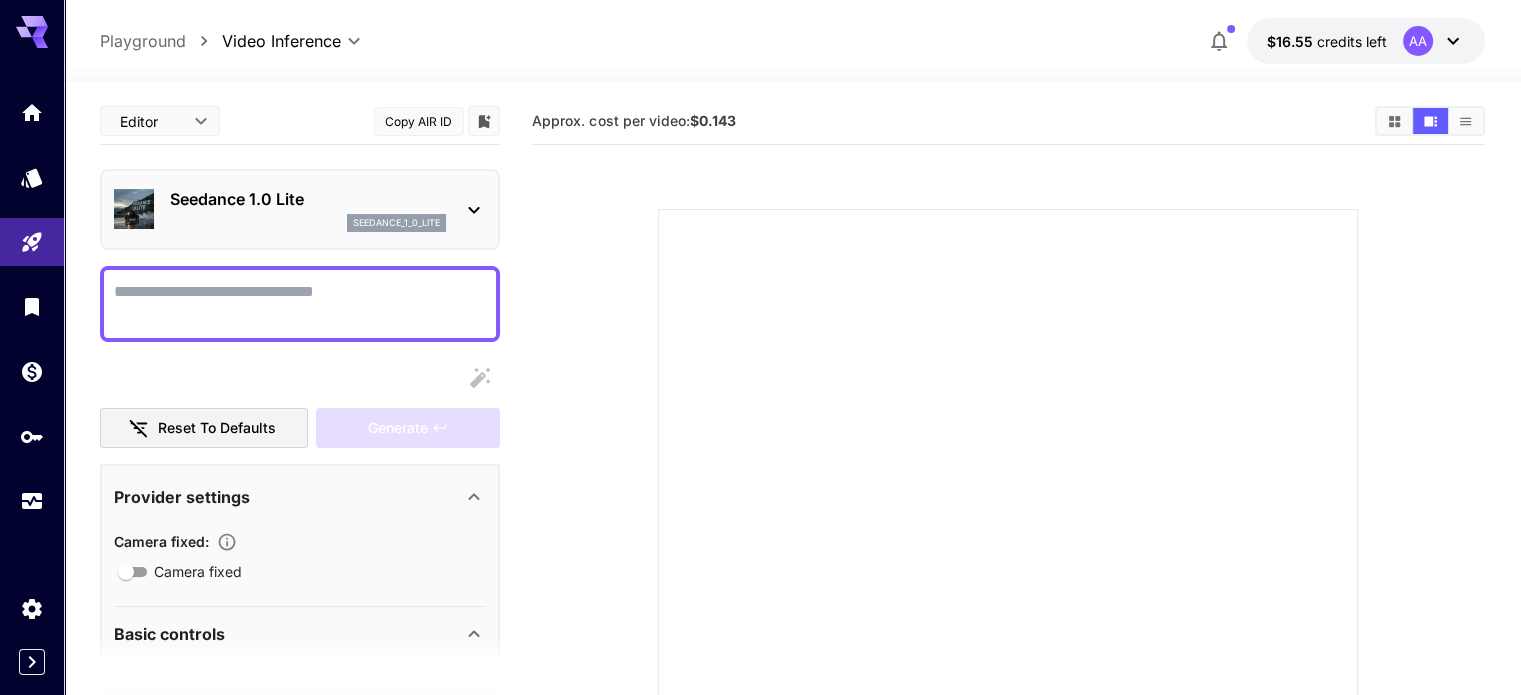 click at bounding box center [300, 304] 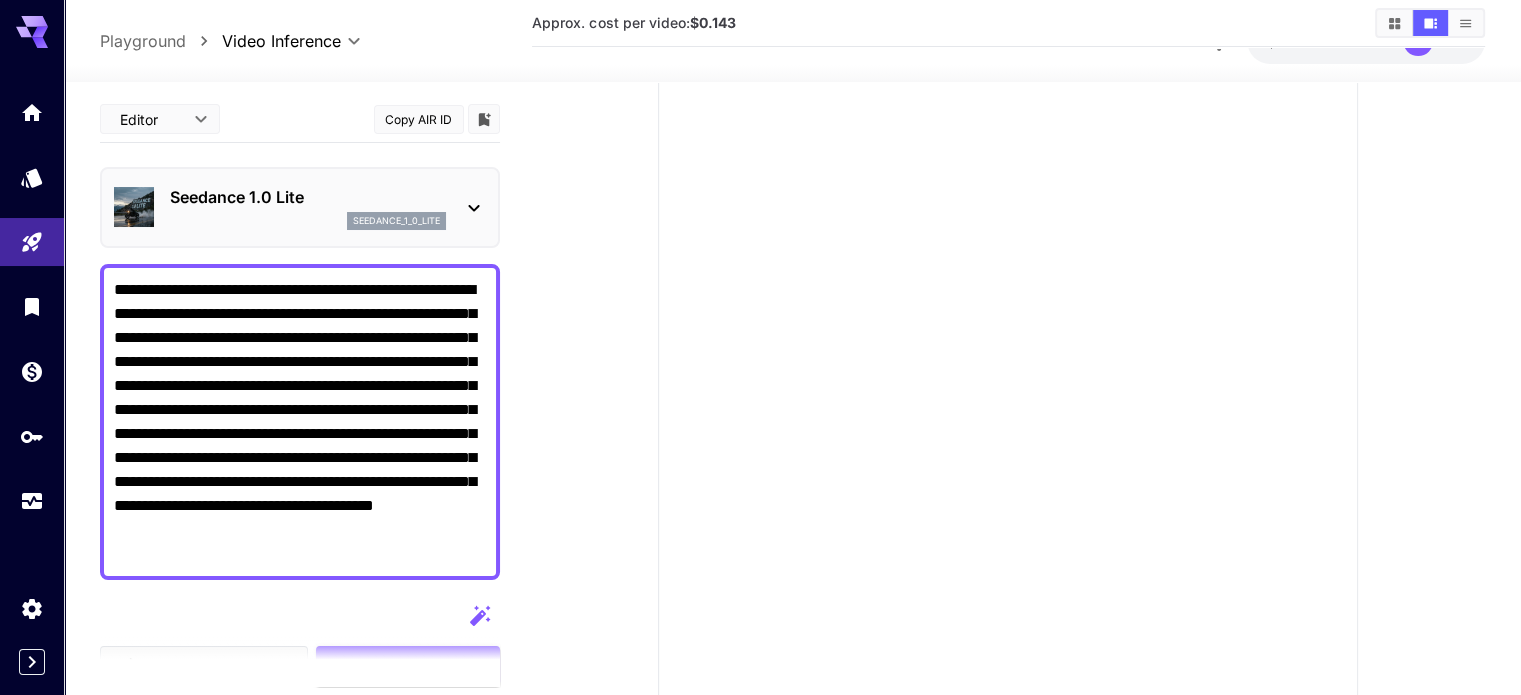 scroll, scrollTop: 200, scrollLeft: 0, axis: vertical 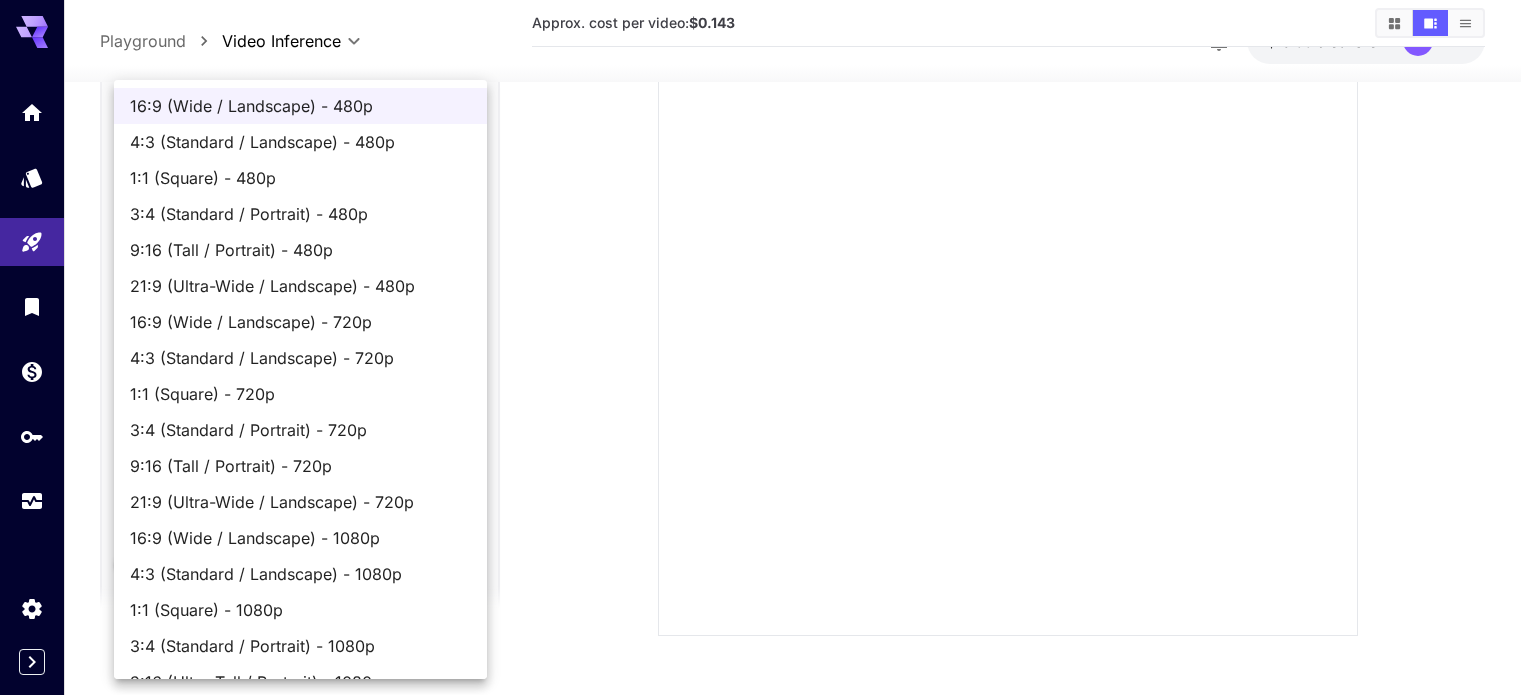 click on "**********" at bounding box center (768, 211) 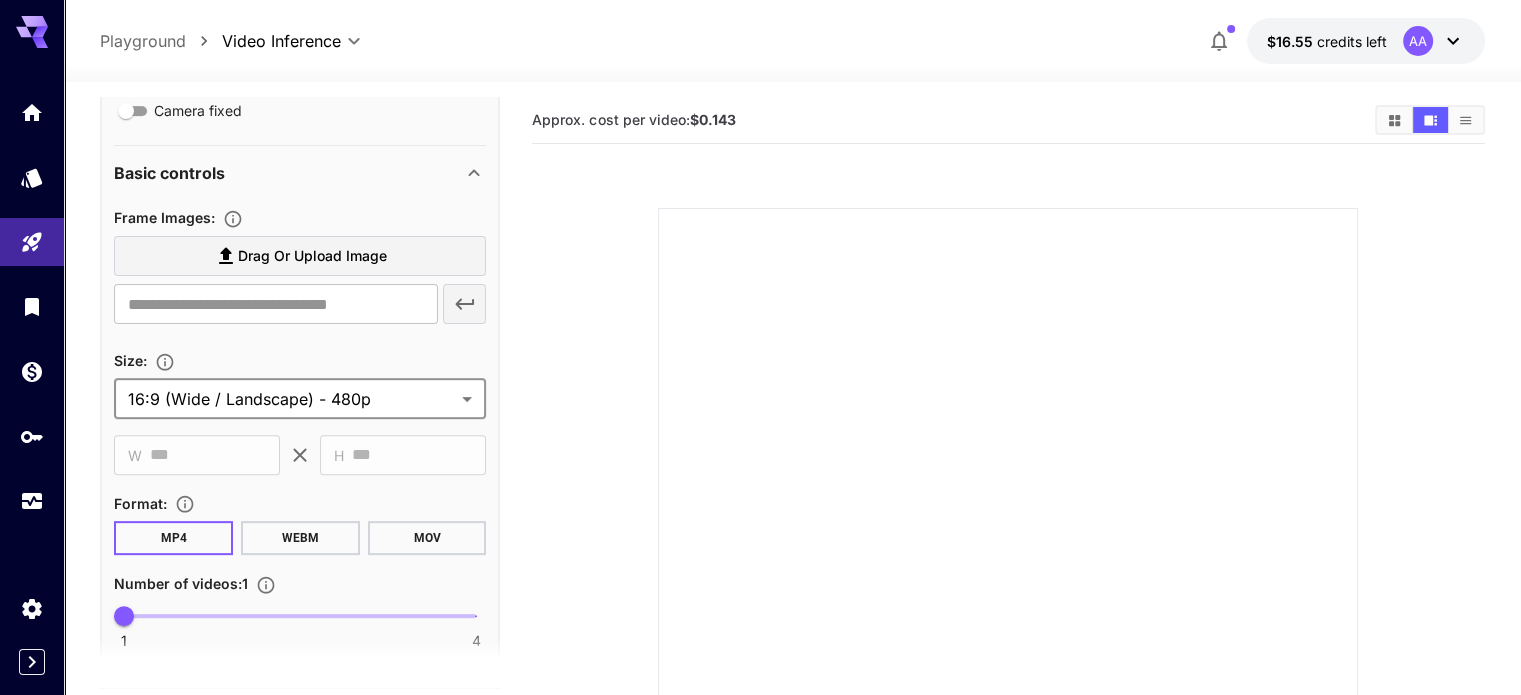 scroll, scrollTop: 0, scrollLeft: 0, axis: both 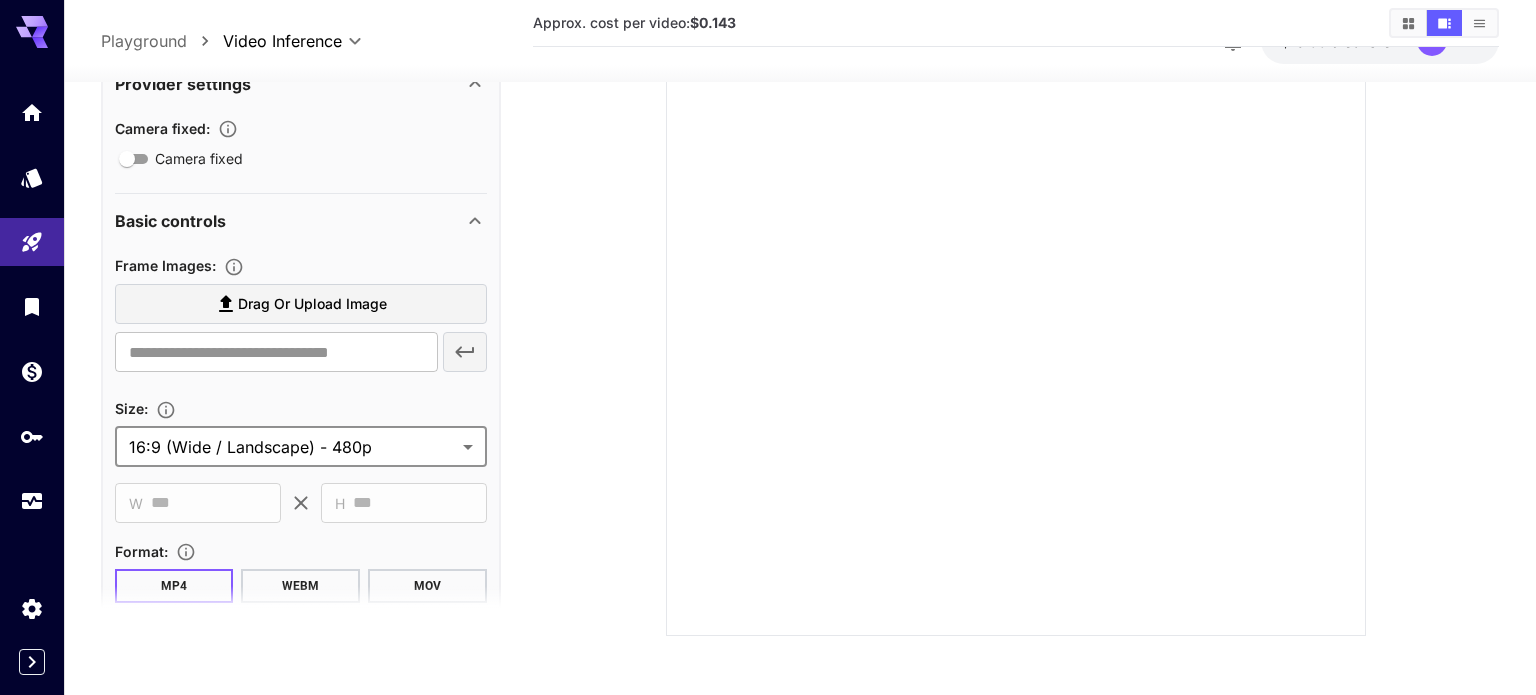 click on "**********" at bounding box center (768, 211) 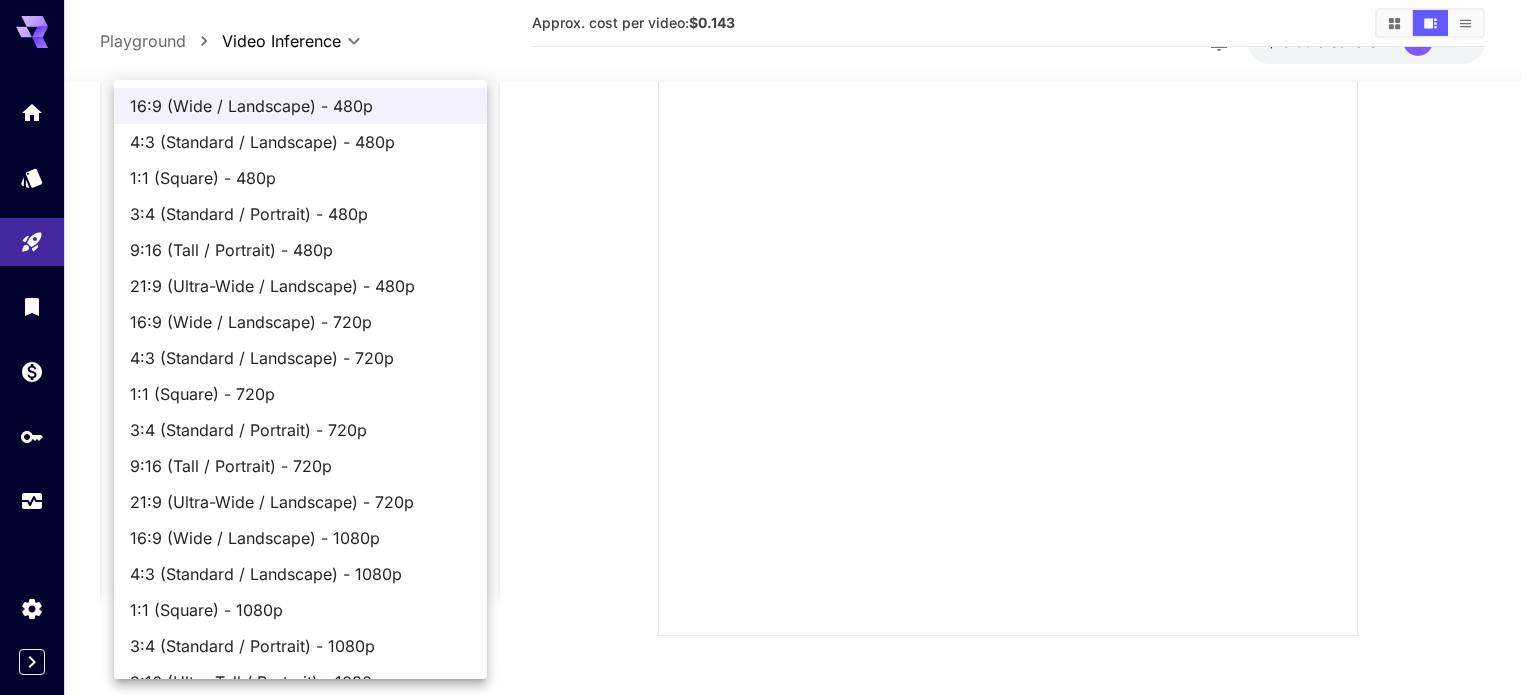 click at bounding box center [768, 347] 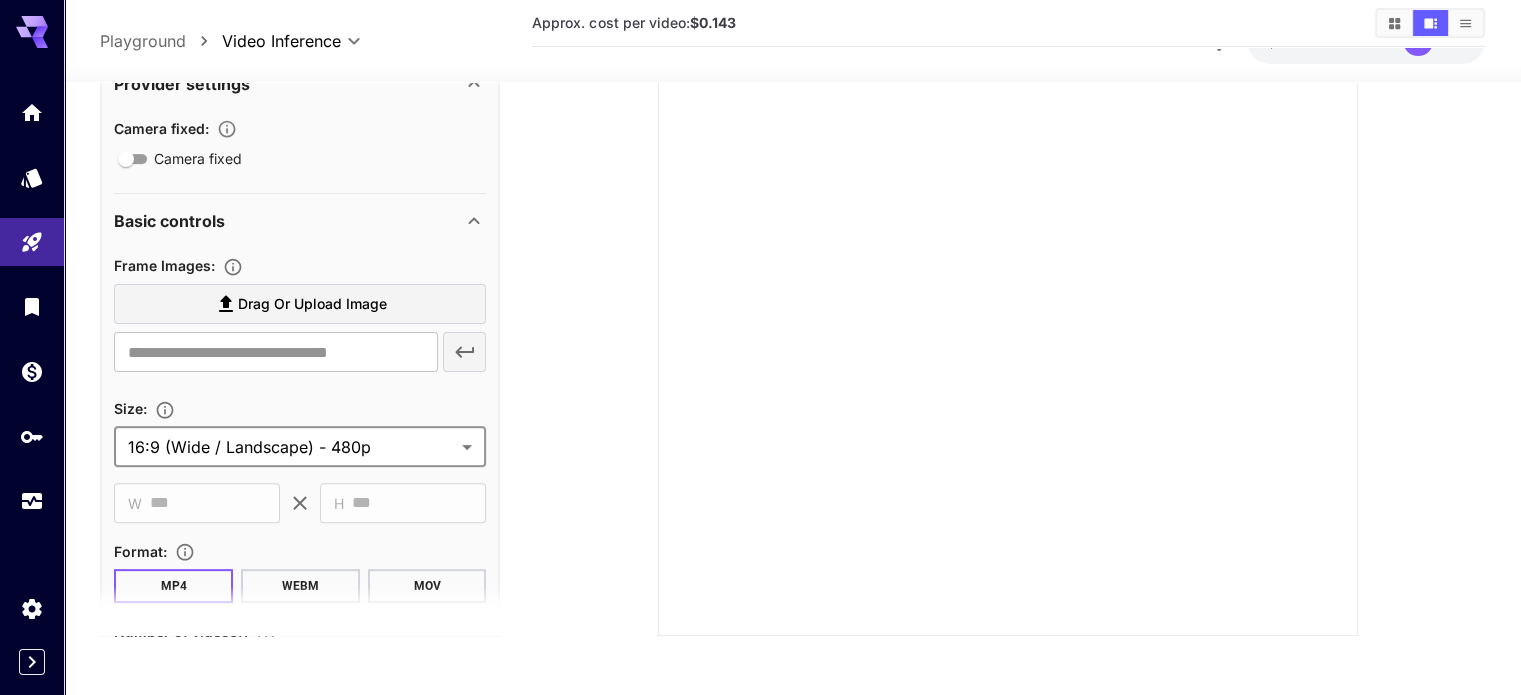 scroll, scrollTop: 0, scrollLeft: 0, axis: both 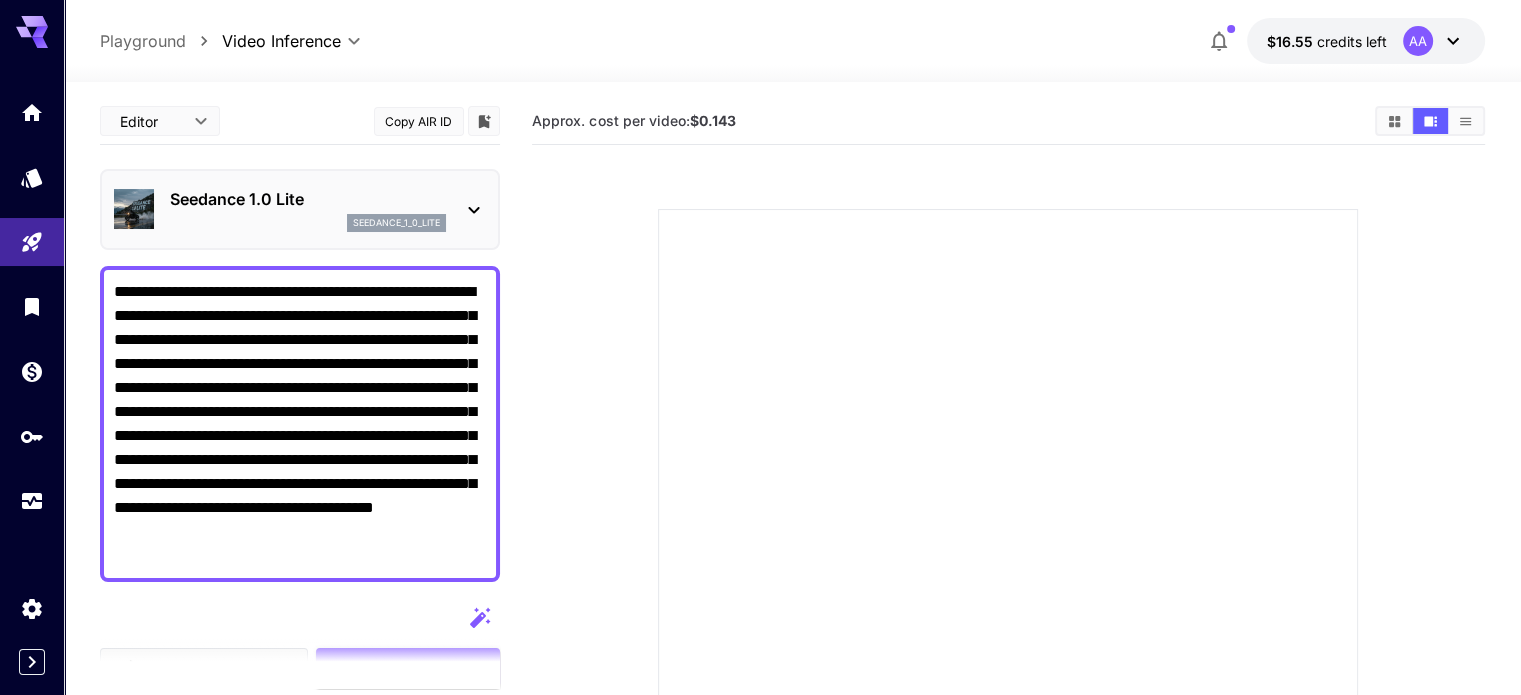 drag, startPoint x: 436, startPoint y: 289, endPoint x: 196, endPoint y: 313, distance: 241.19702 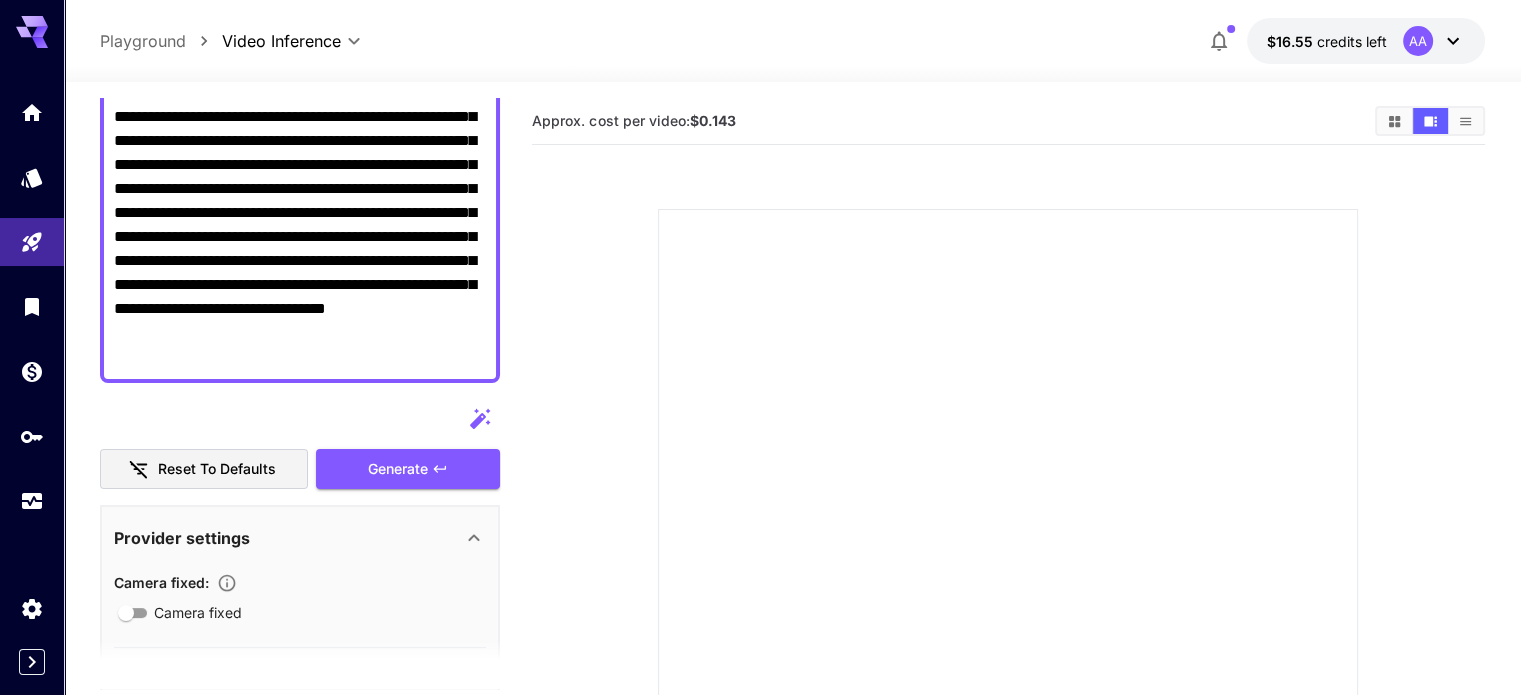 scroll, scrollTop: 200, scrollLeft: 0, axis: vertical 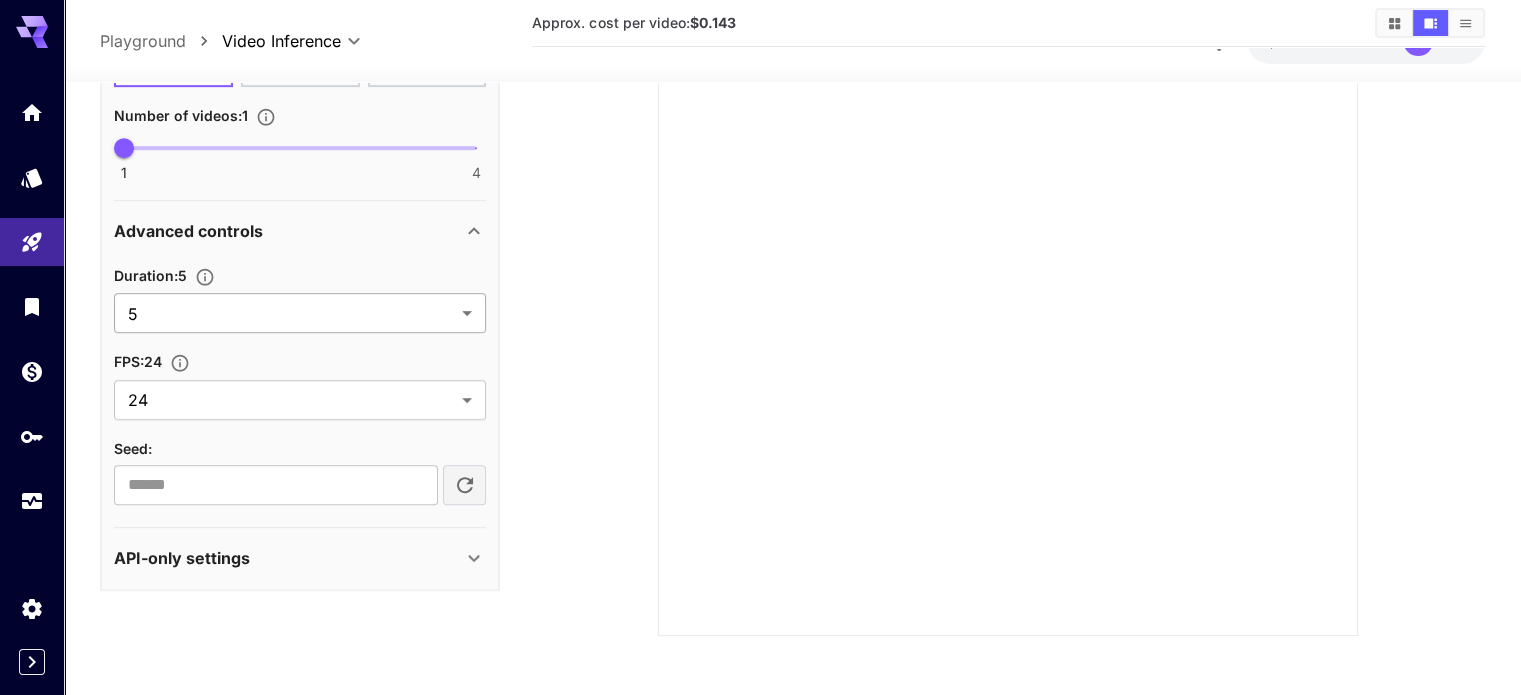 type on "**********" 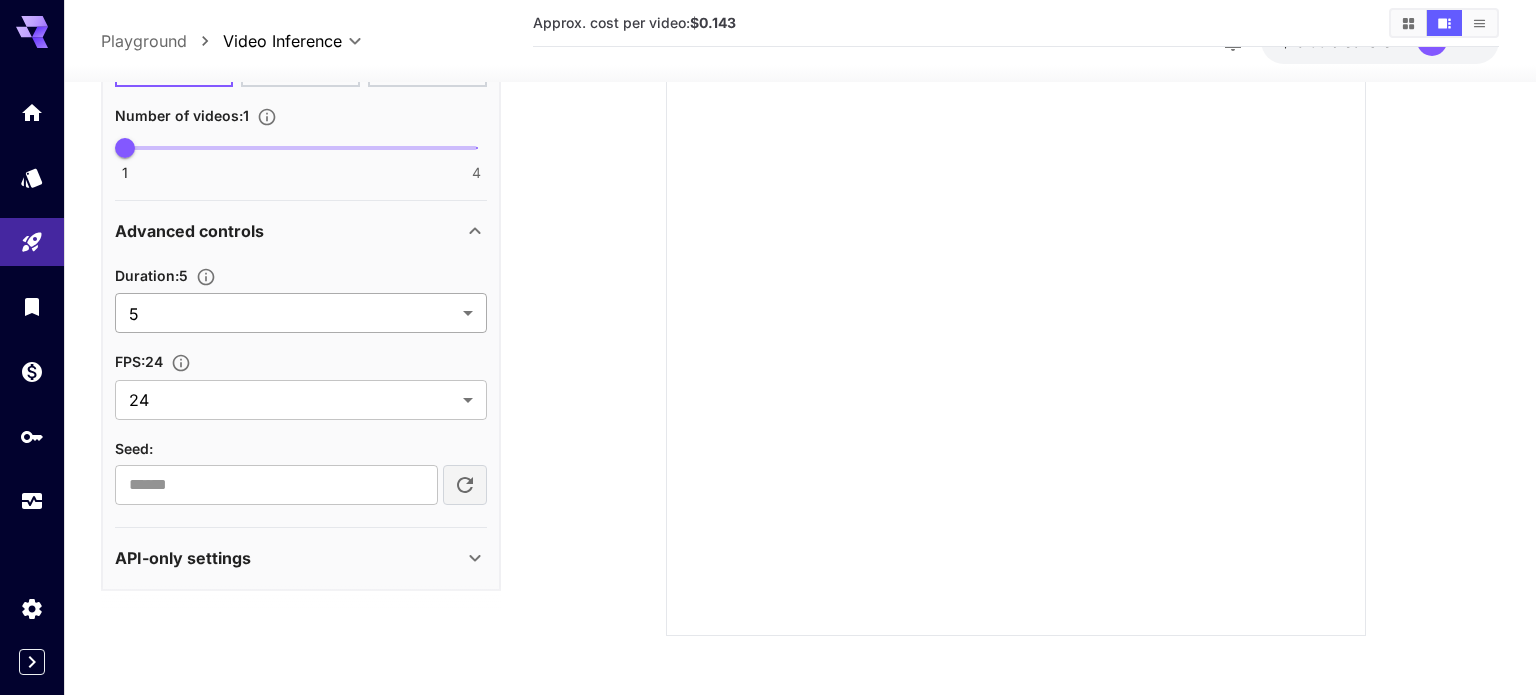 click on "**********" at bounding box center (768, 211) 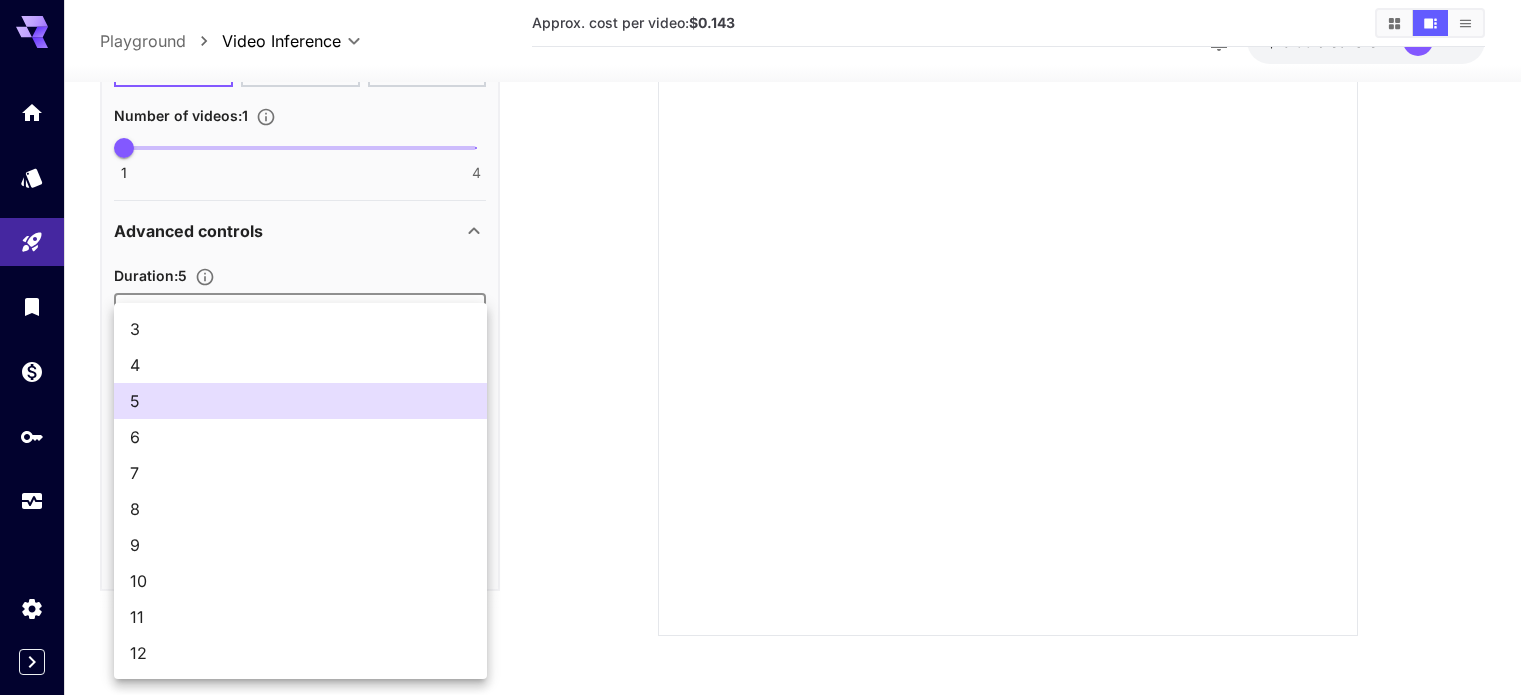 click on "3" at bounding box center [300, 329] 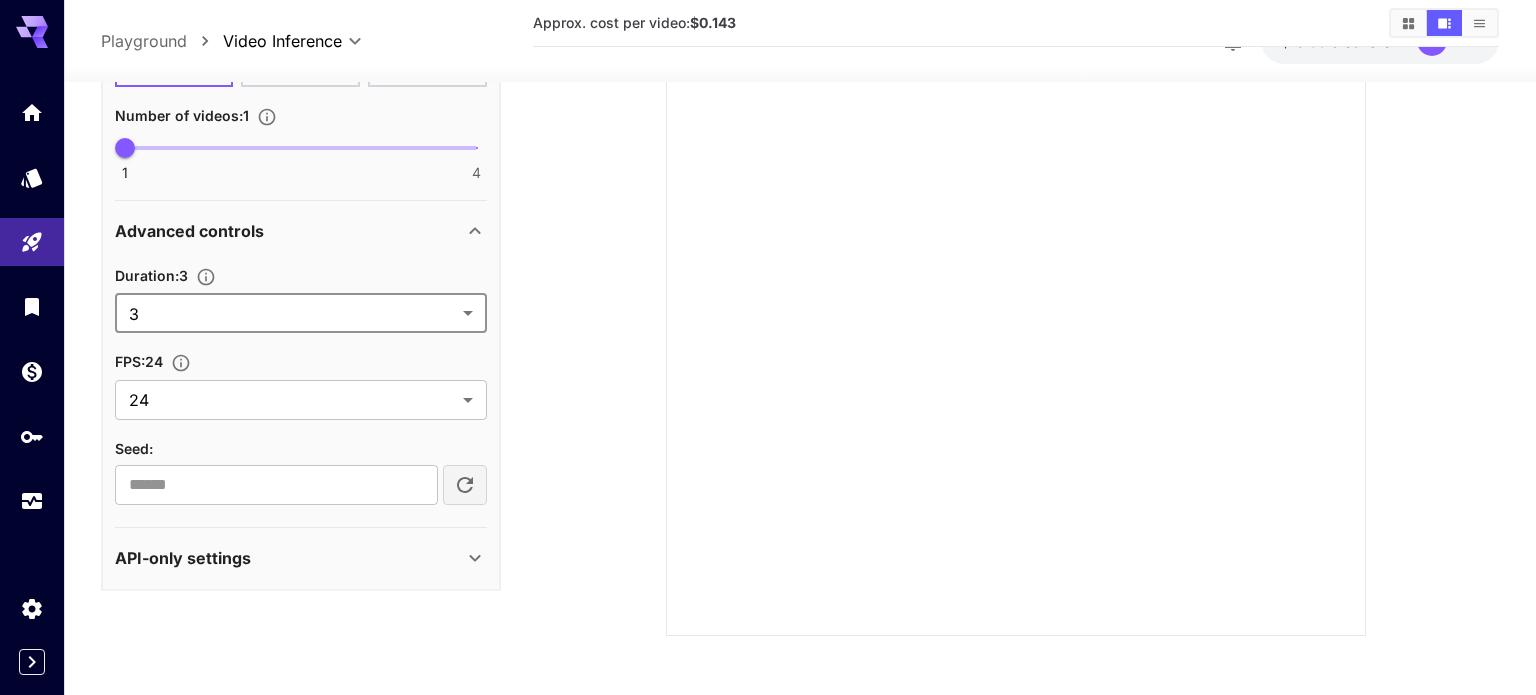 click on "**********" at bounding box center [768, 211] 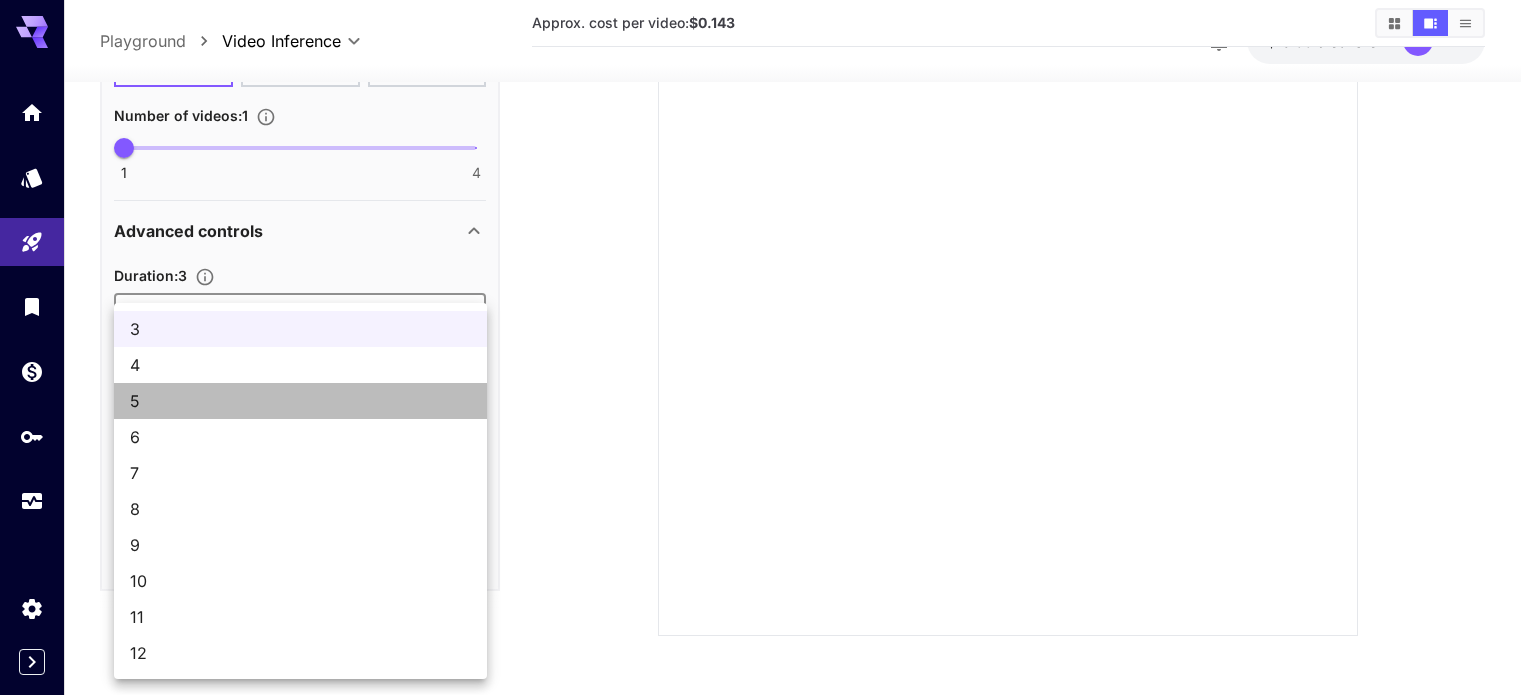 click on "5" at bounding box center [300, 401] 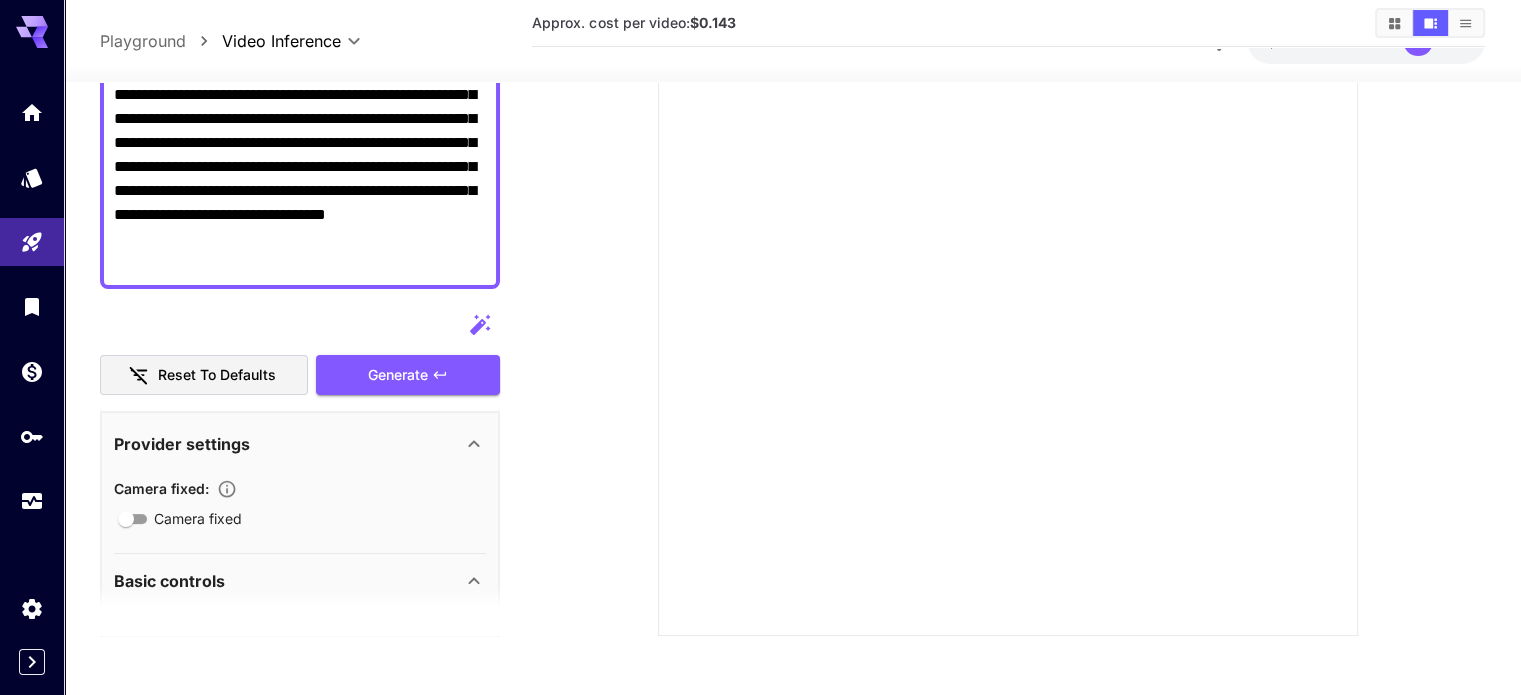 scroll, scrollTop: 300, scrollLeft: 0, axis: vertical 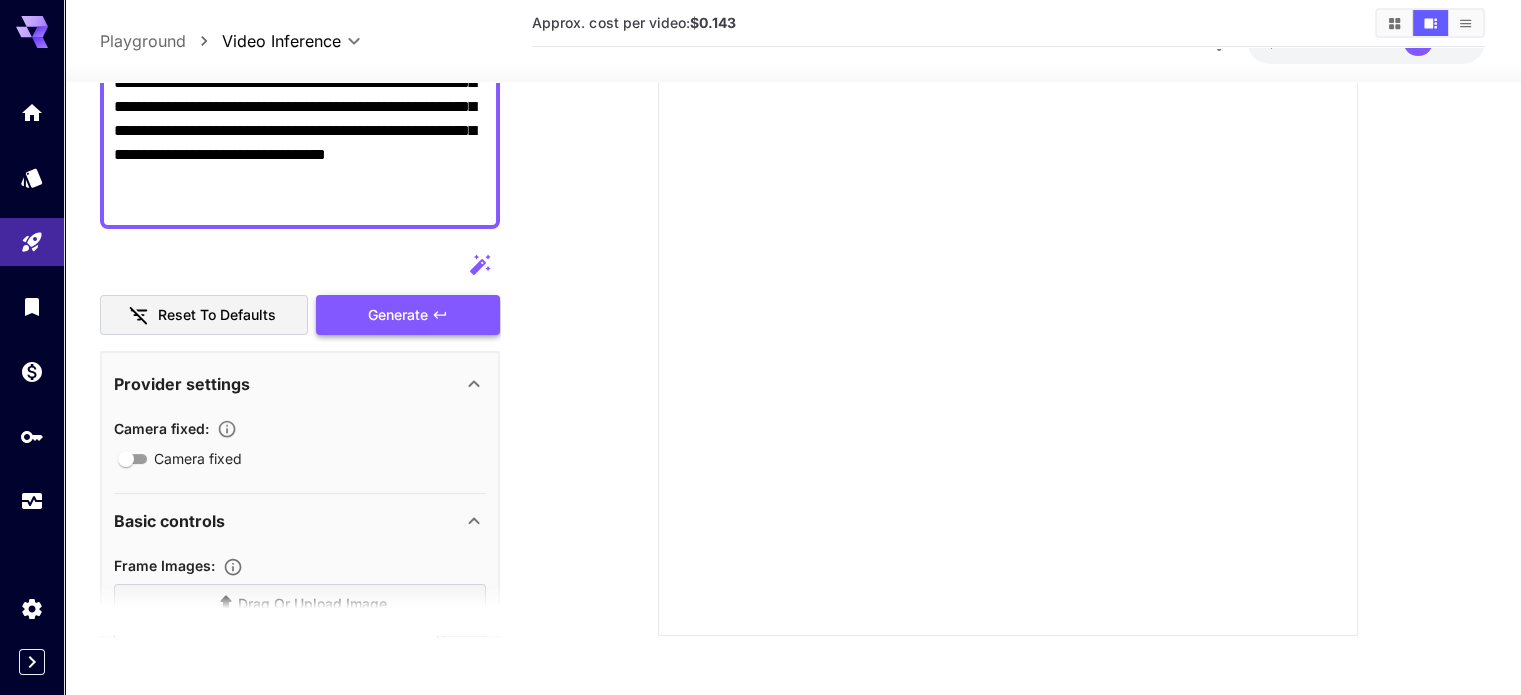 click on "Reset to defaults Generate" at bounding box center (300, 290) 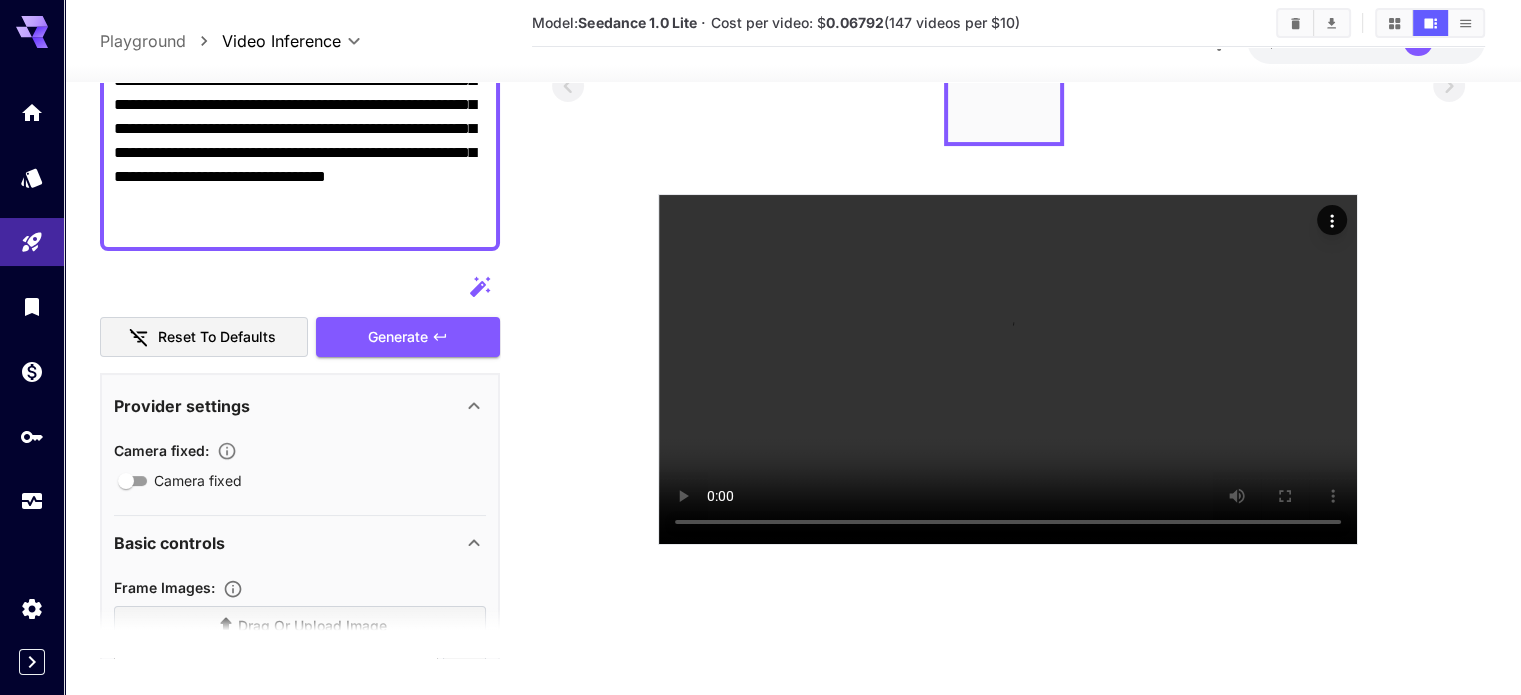 scroll, scrollTop: 158, scrollLeft: 0, axis: vertical 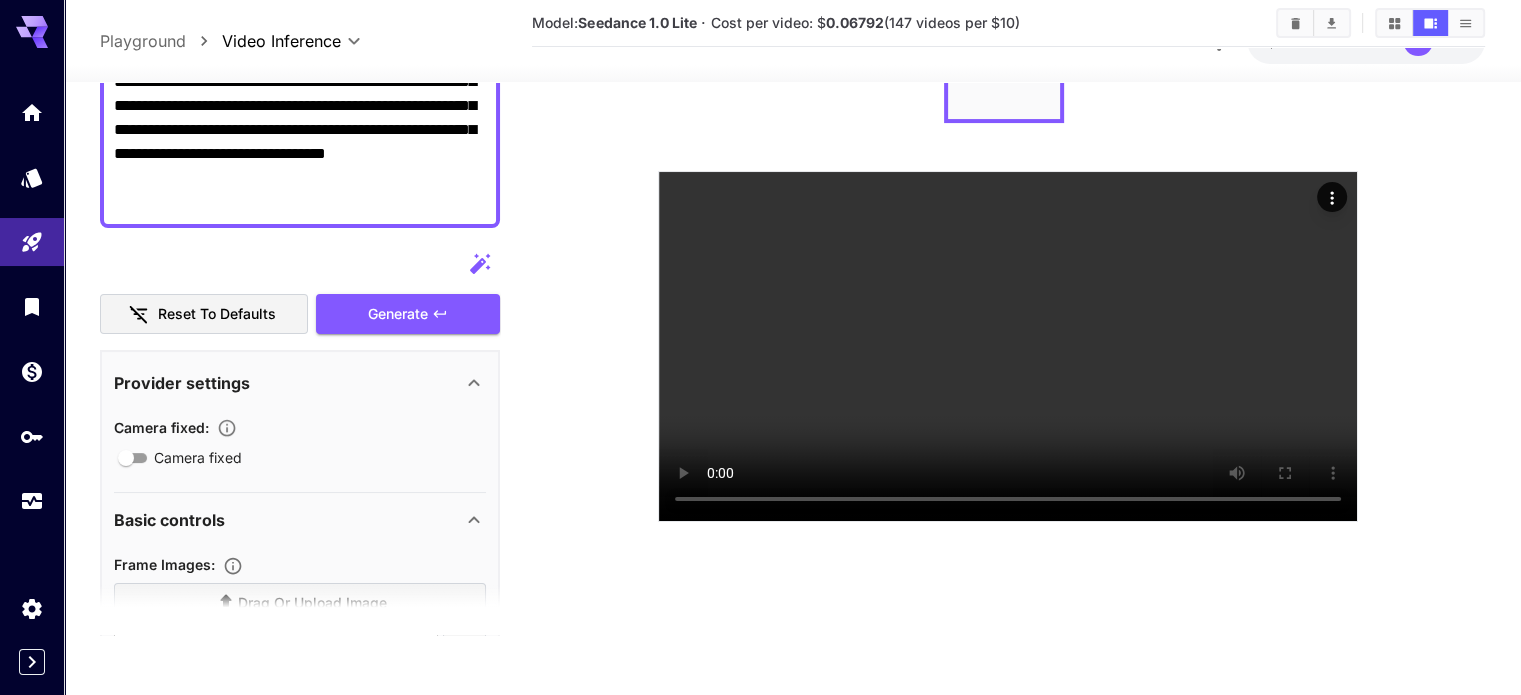 click at bounding box center (1008, 262) 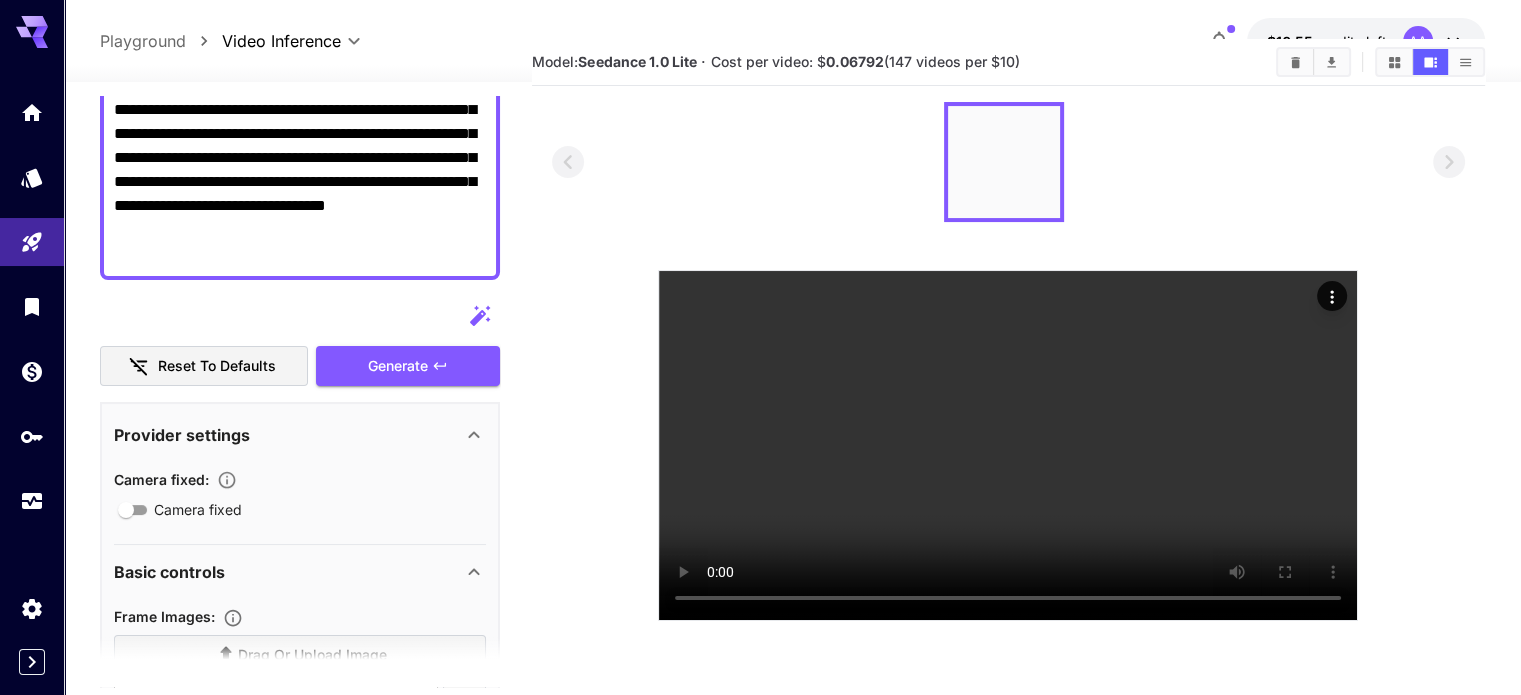 scroll, scrollTop: 58, scrollLeft: 0, axis: vertical 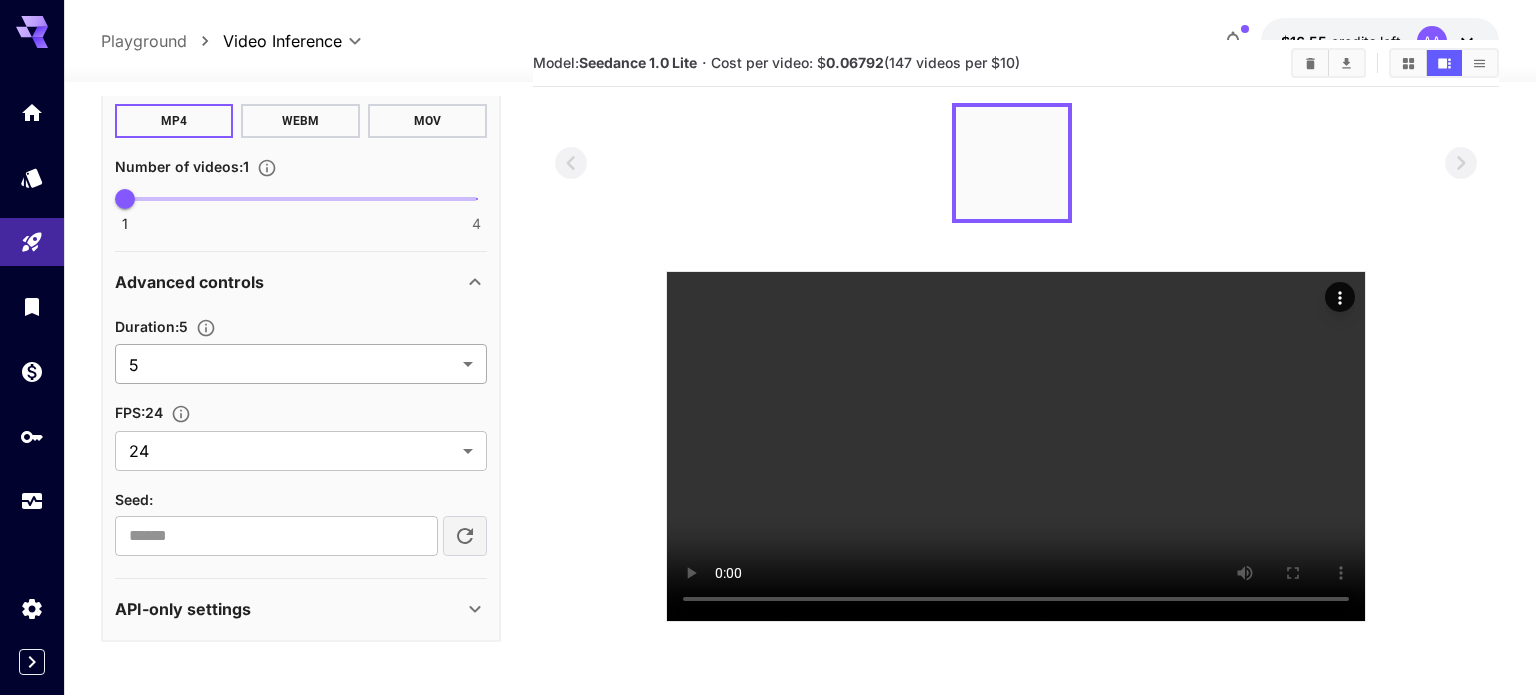 click on "**********" at bounding box center (768, 368) 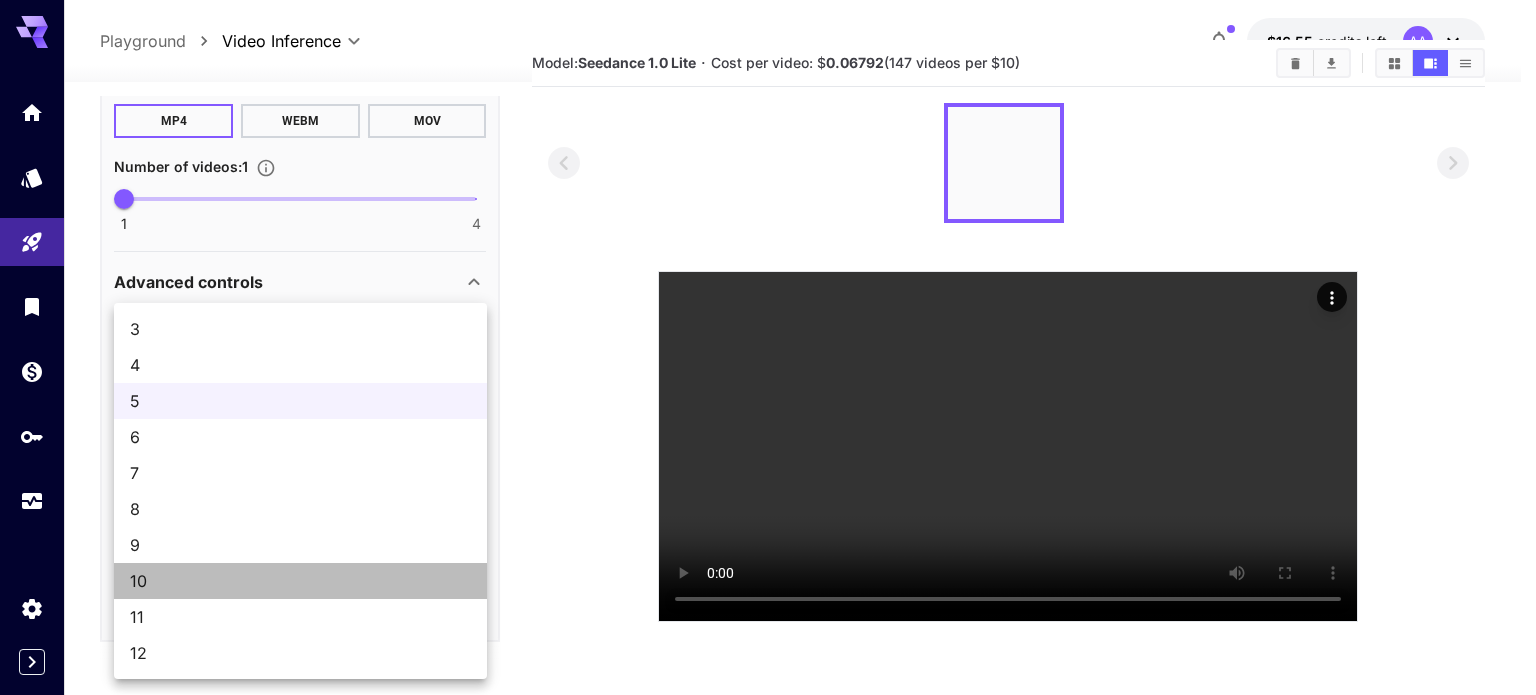 click on "10" at bounding box center [300, 581] 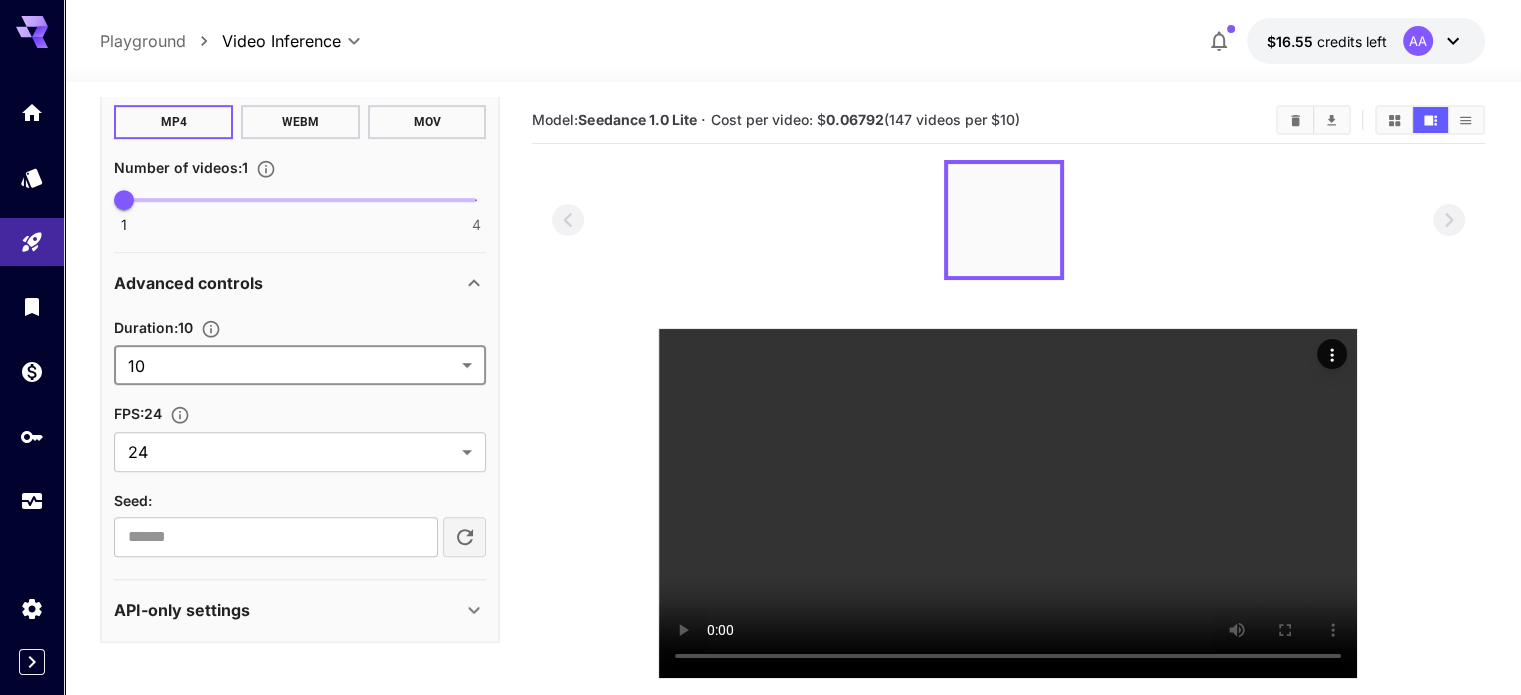 scroll, scrollTop: 0, scrollLeft: 0, axis: both 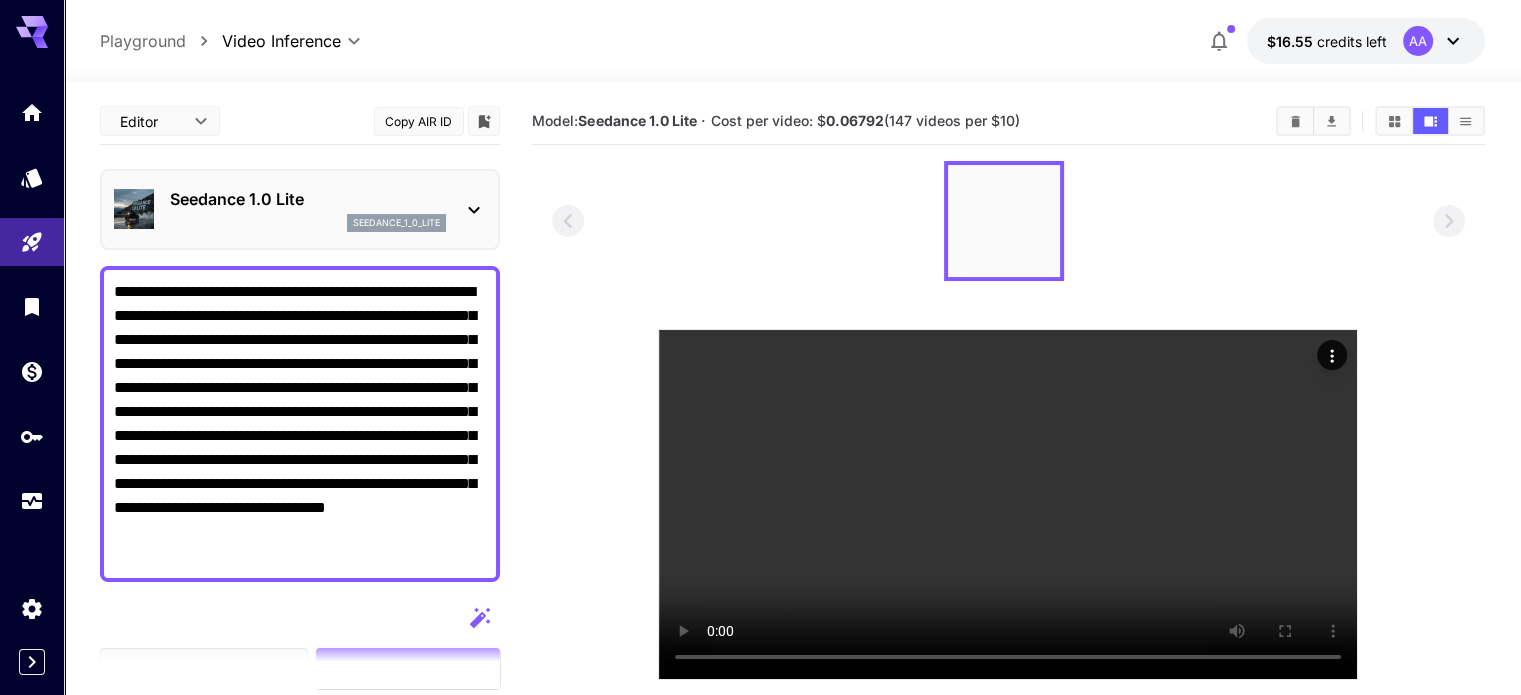 click on "**********" at bounding box center [300, 424] 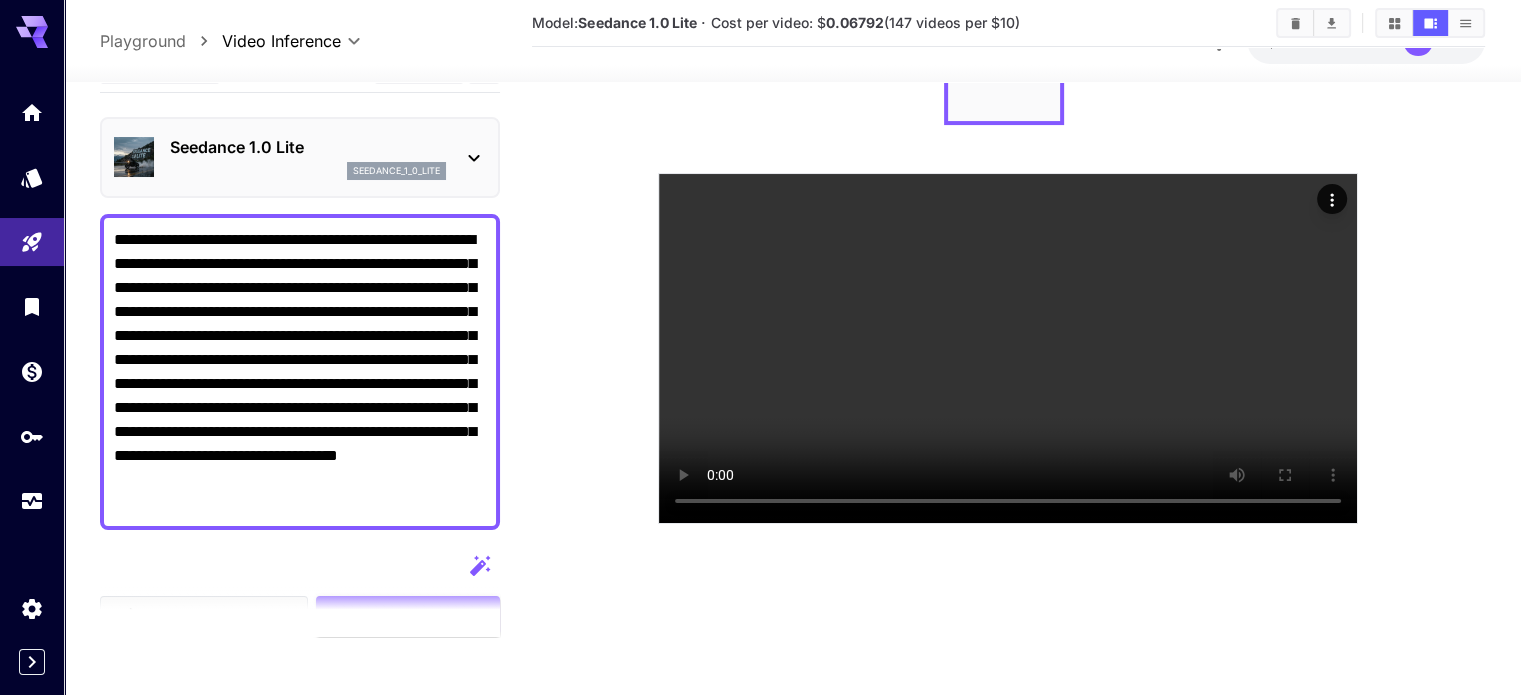 scroll, scrollTop: 158, scrollLeft: 0, axis: vertical 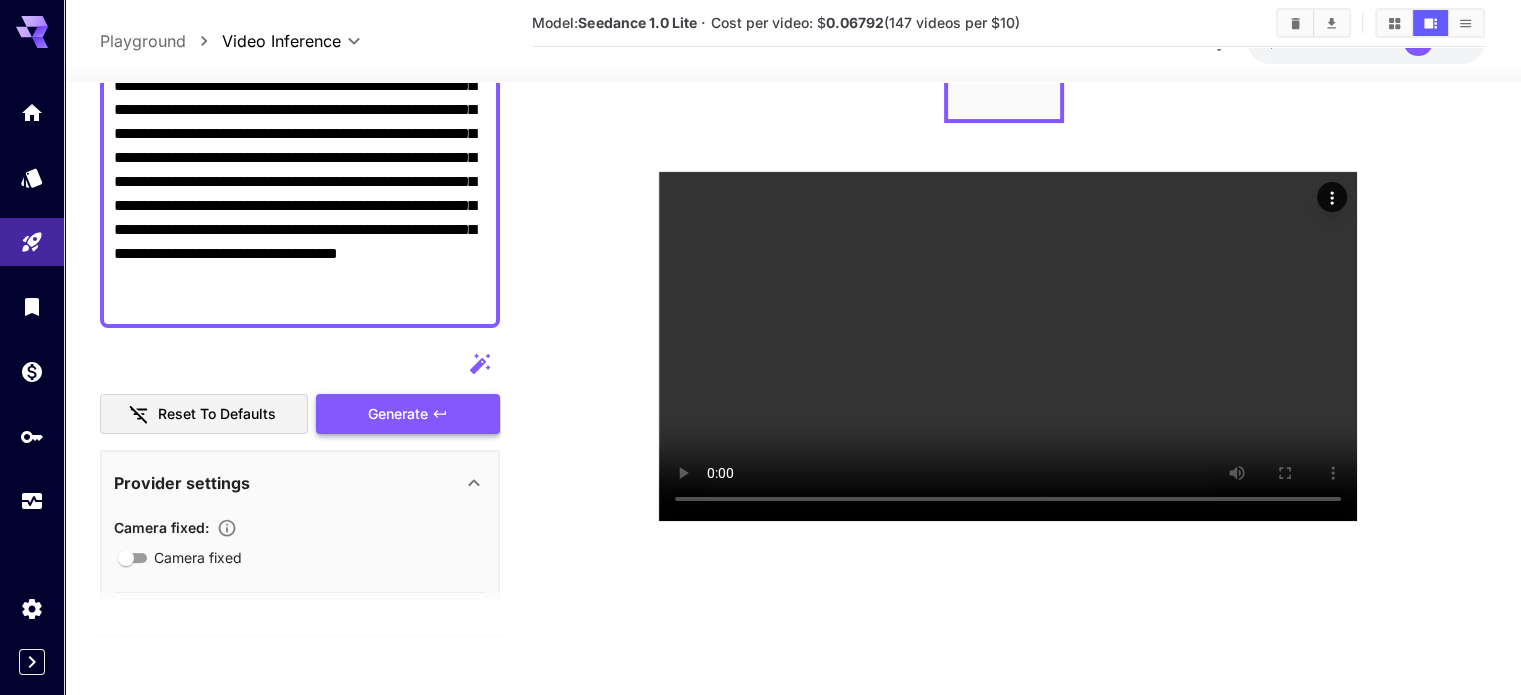 click on "Reset to defaults Generate" at bounding box center (300, 389) 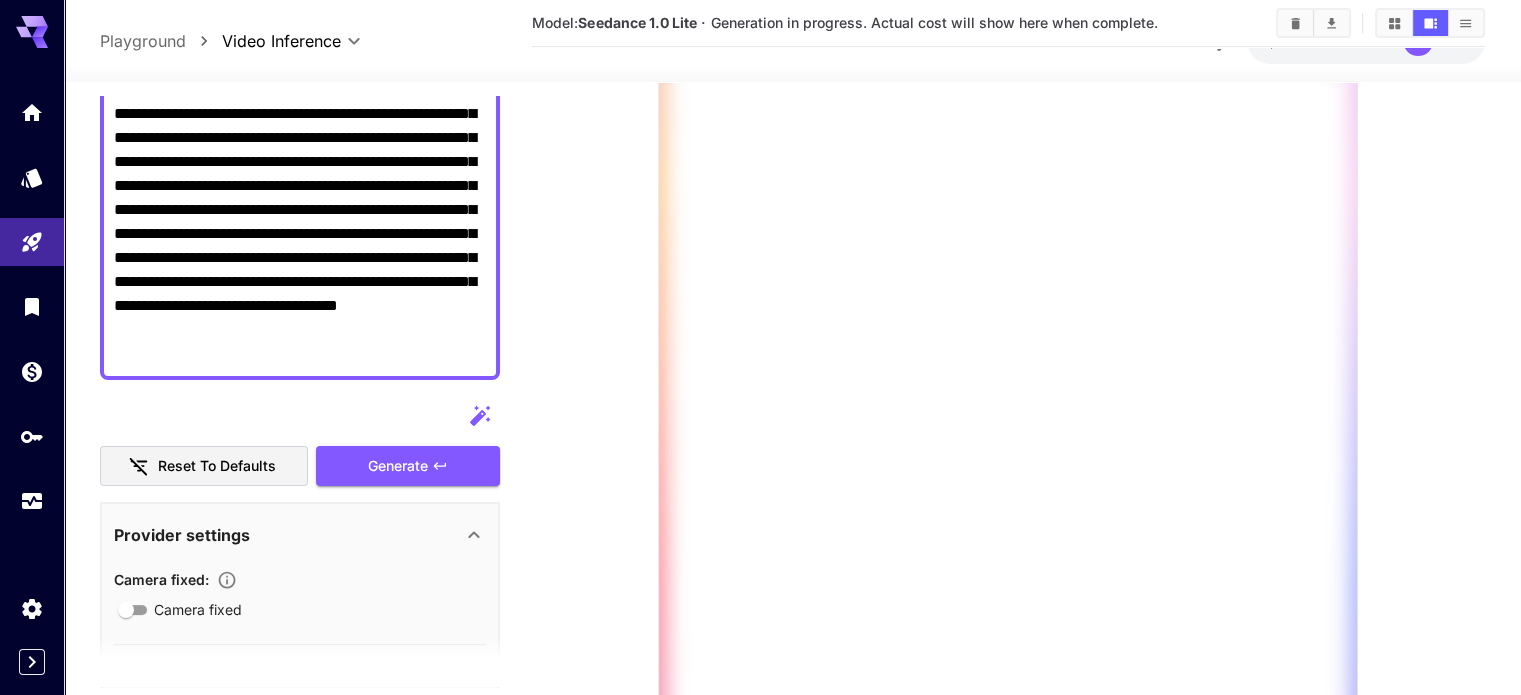 scroll, scrollTop: 158, scrollLeft: 0, axis: vertical 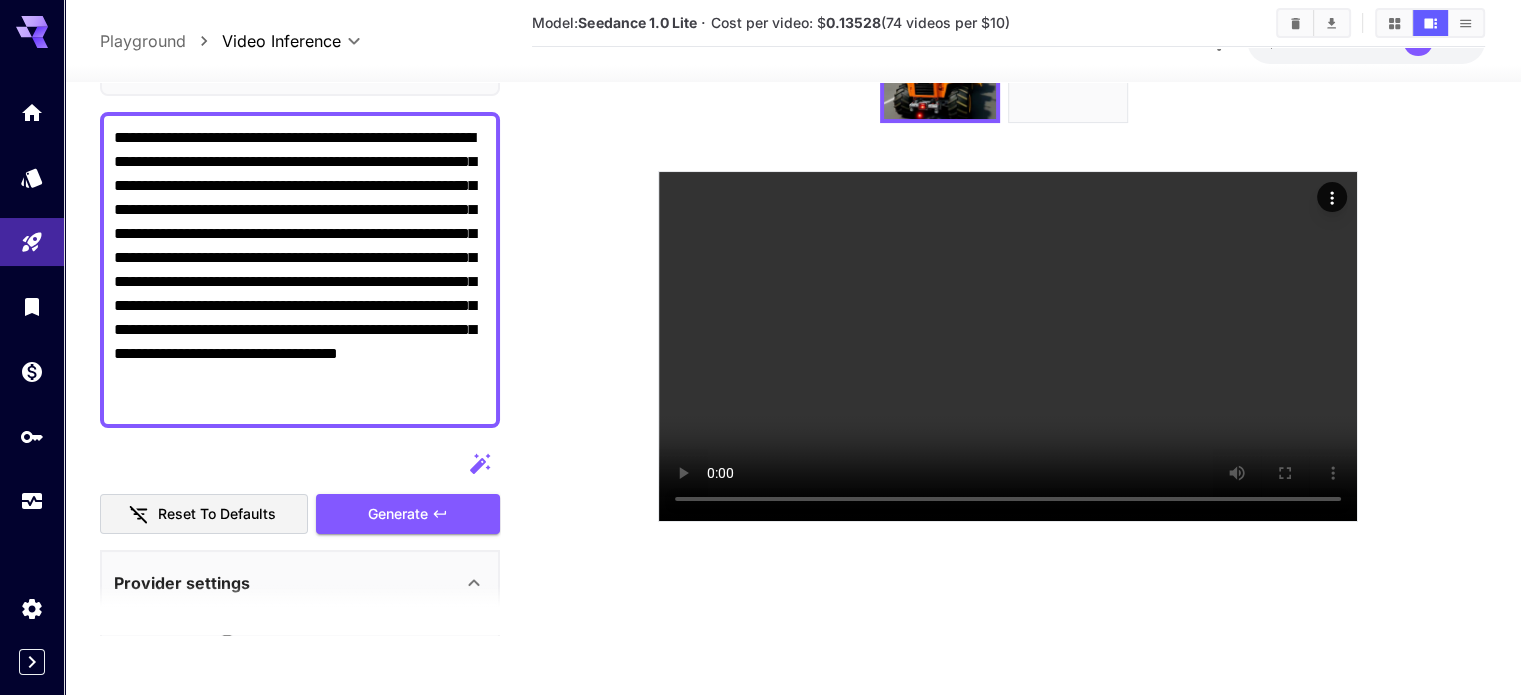 click on "**********" at bounding box center (300, 270) 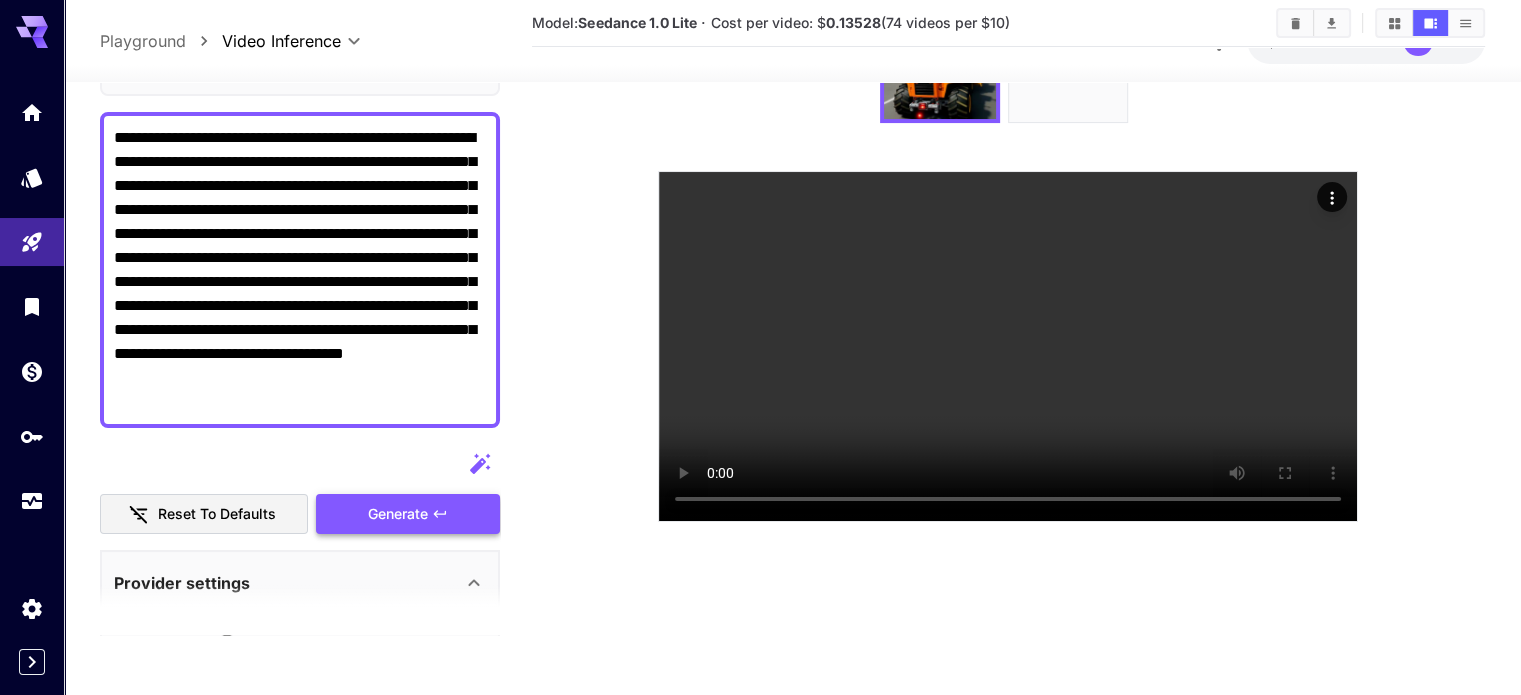 type on "**********" 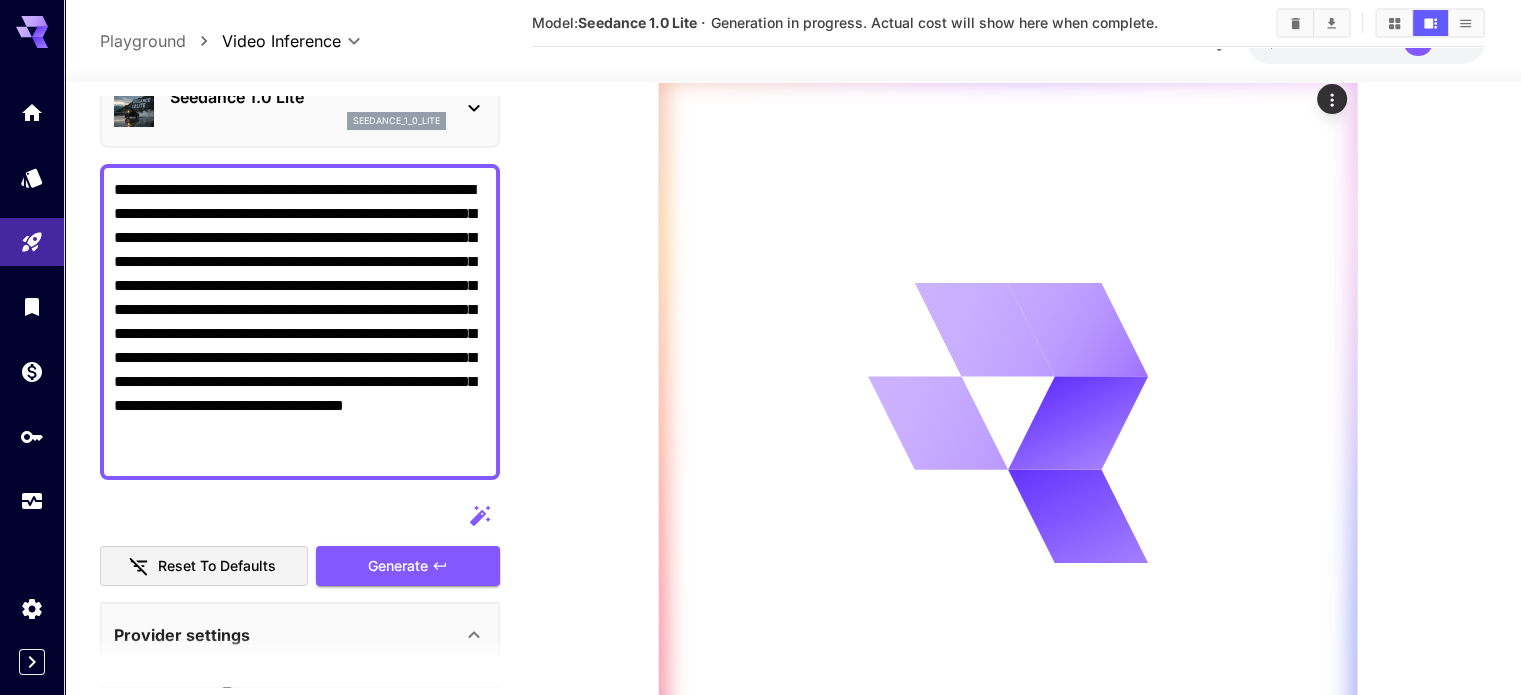 scroll, scrollTop: 258, scrollLeft: 0, axis: vertical 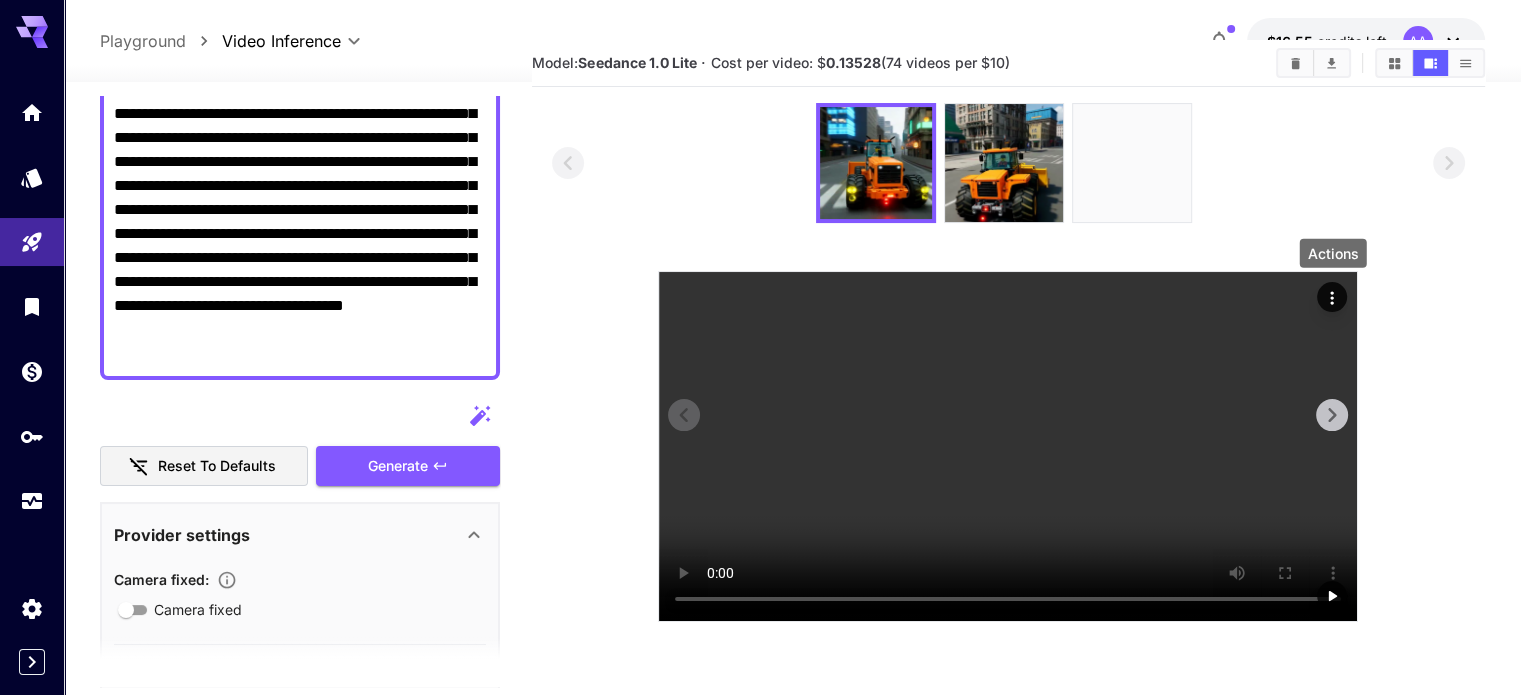click 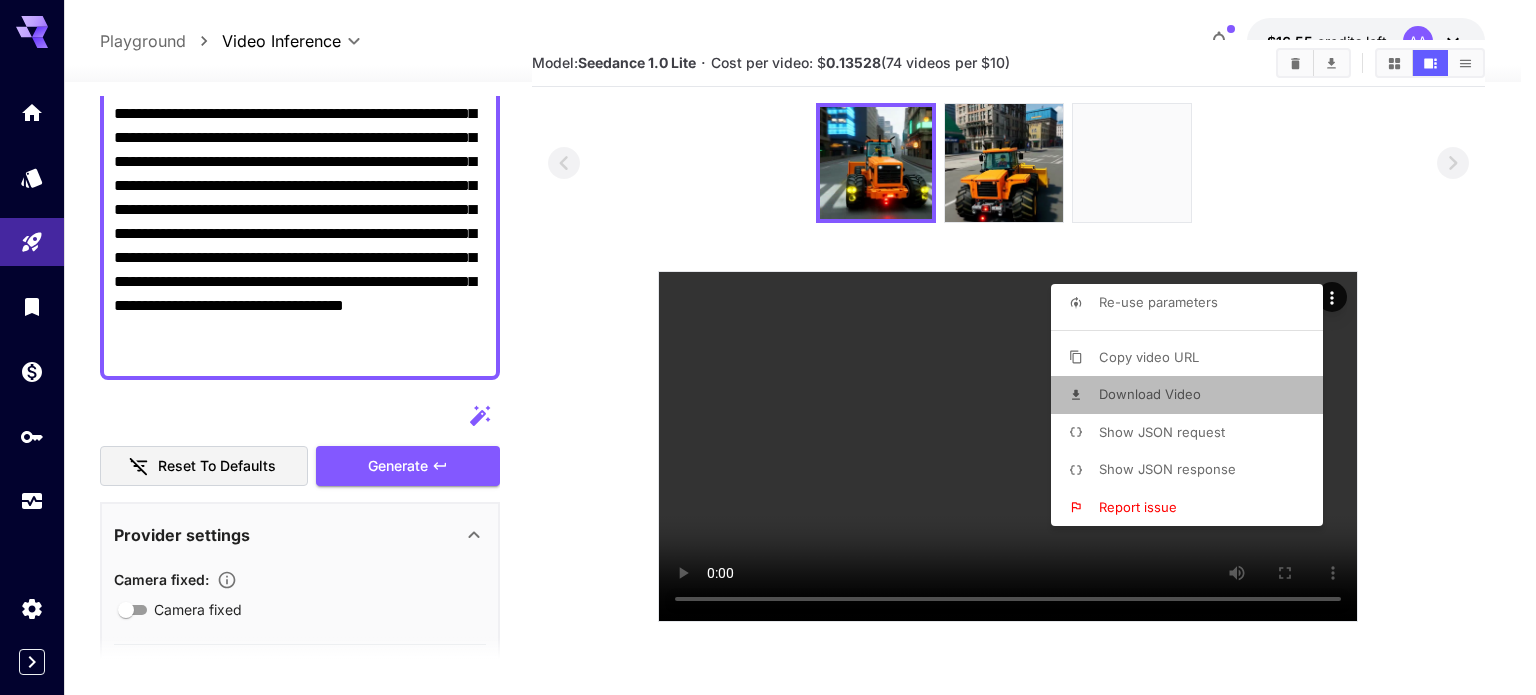 click on "Download Video" at bounding box center [1193, 395] 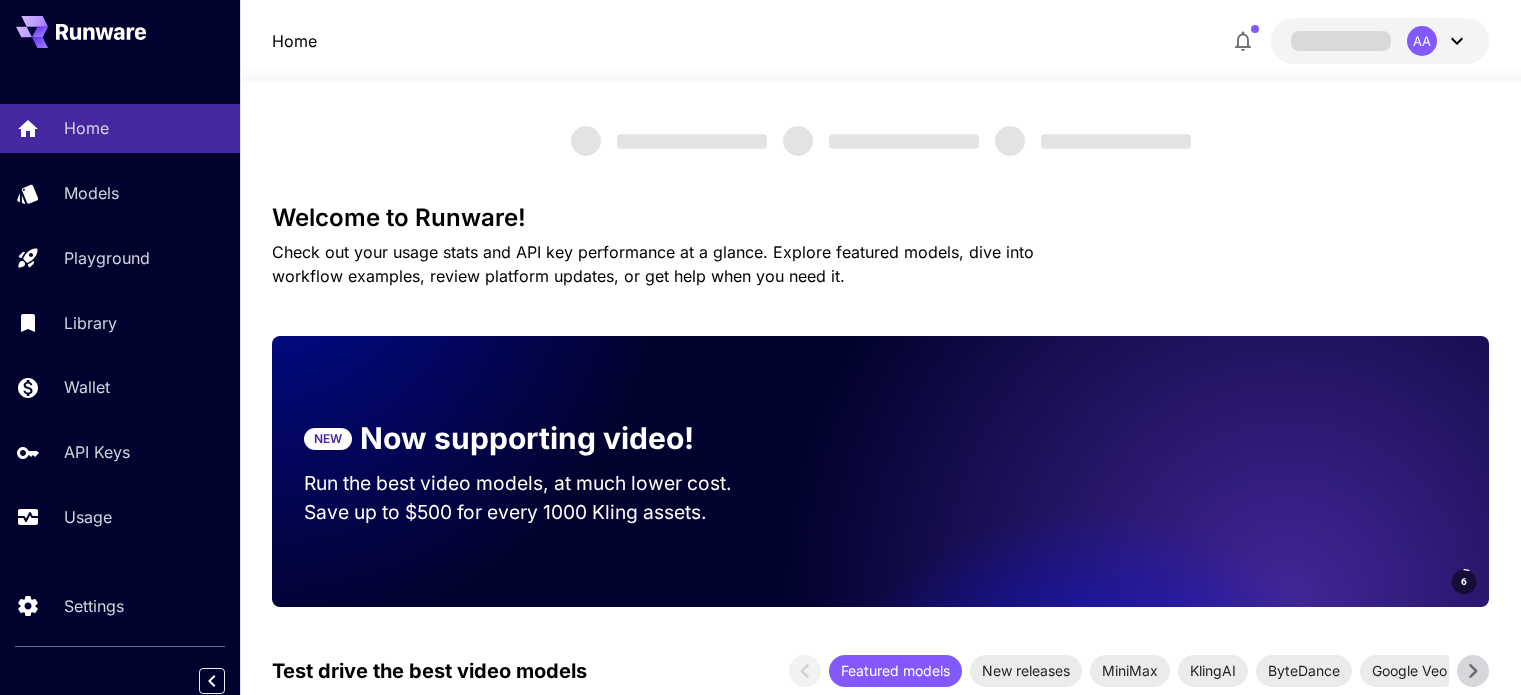 scroll, scrollTop: 0, scrollLeft: 0, axis: both 